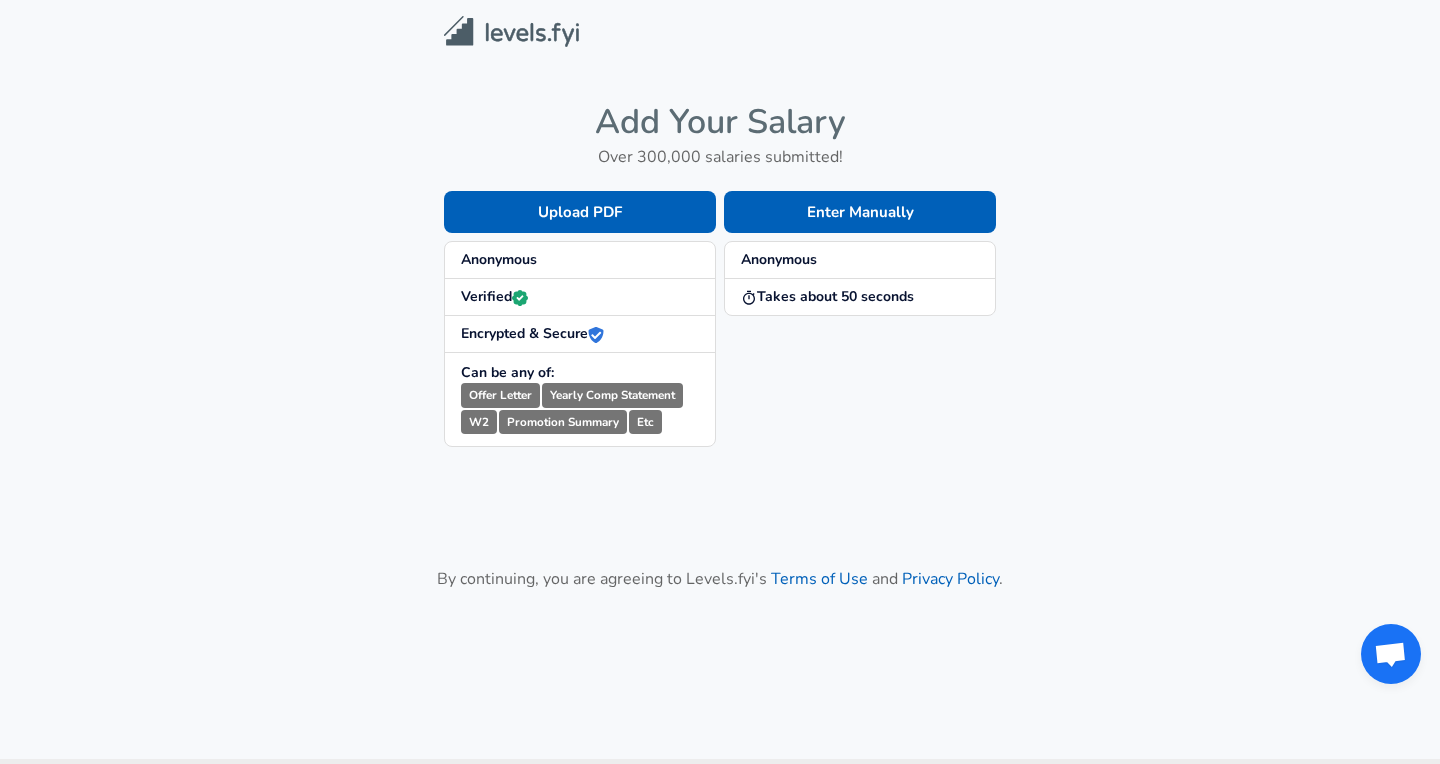 scroll, scrollTop: 0, scrollLeft: 0, axis: both 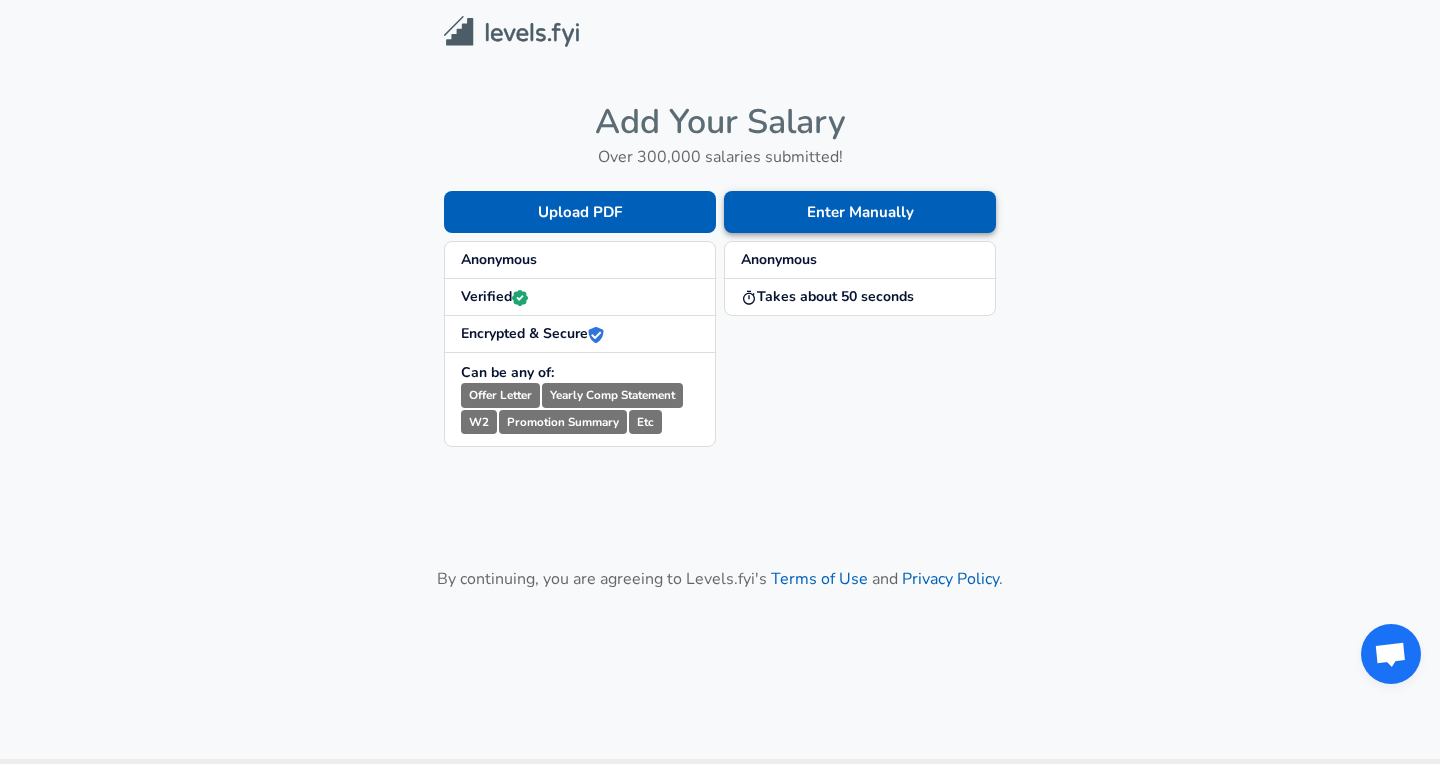 click on "Enter Manually" at bounding box center [860, 212] 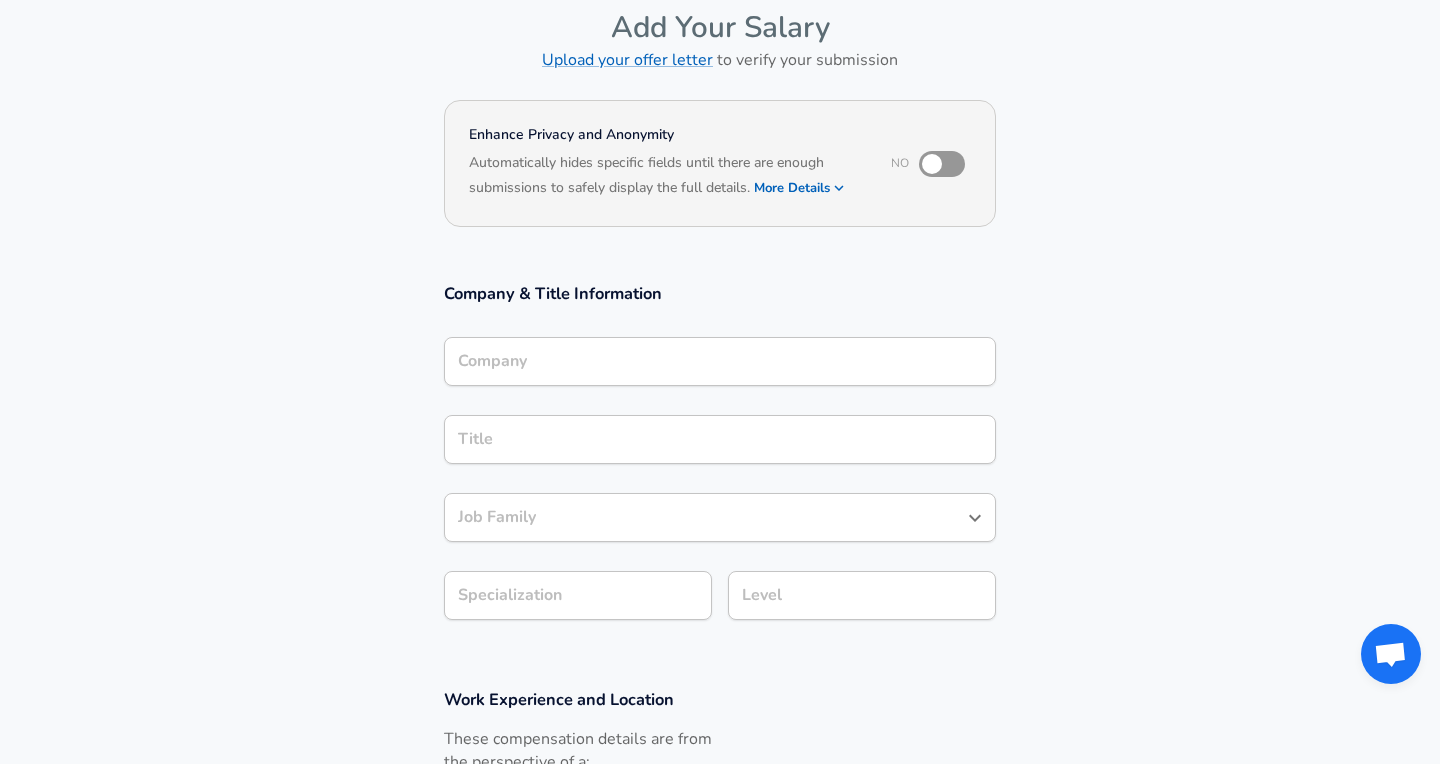 scroll, scrollTop: 96, scrollLeft: 0, axis: vertical 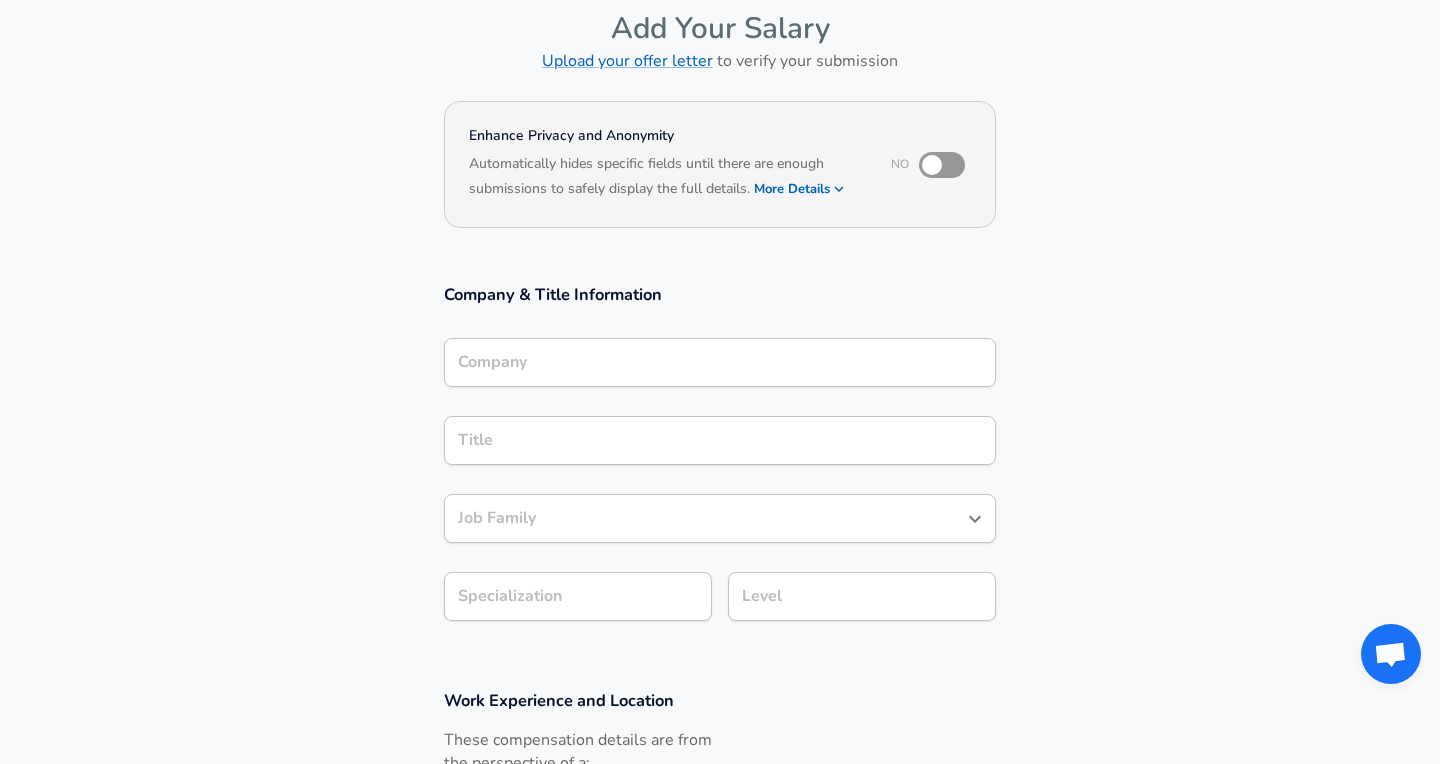click on "Based on your submission and the data points that we have already collected, we will automatically hide and anonymize specific fields if there aren't enough data points to remain sufficiently anonymous." at bounding box center (720, 203) 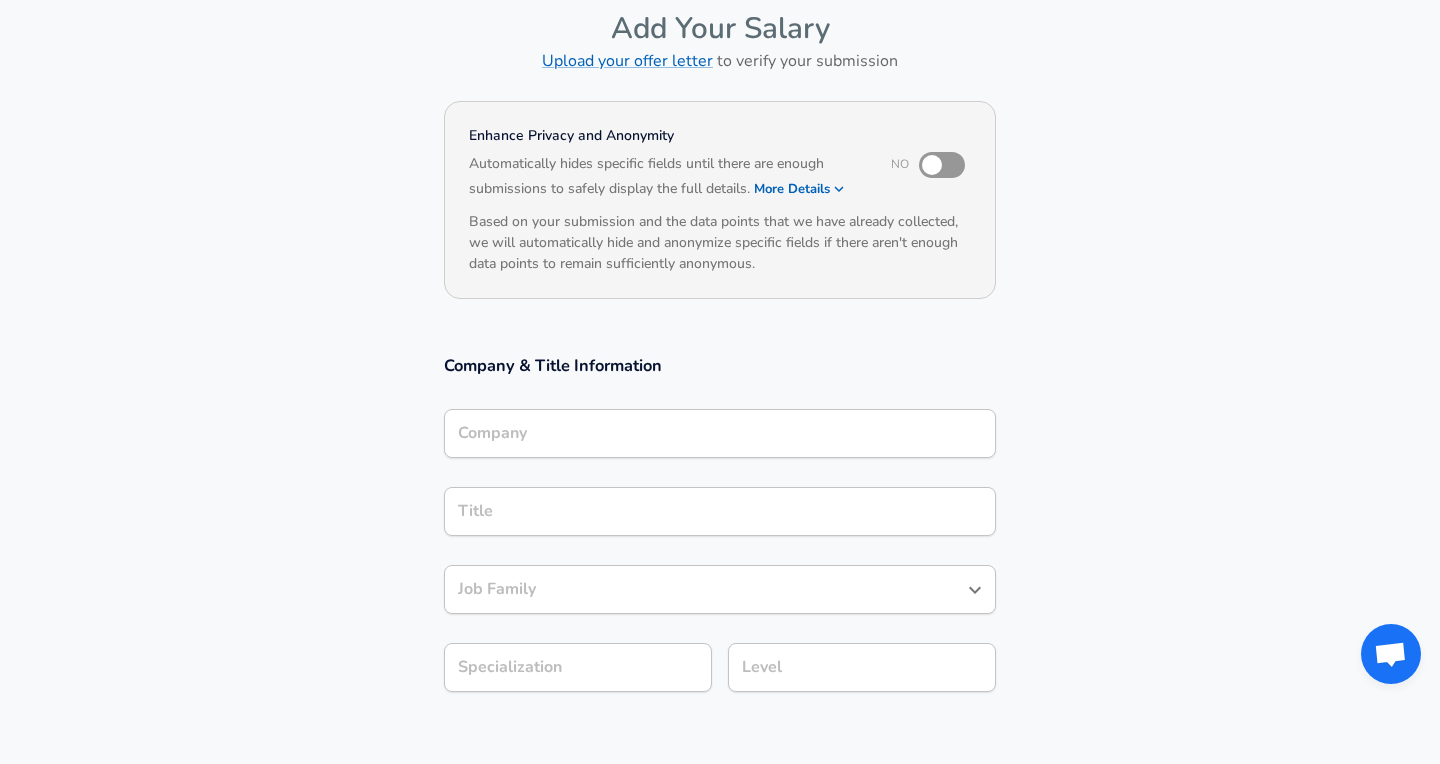 click on "More Details" at bounding box center (800, 189) 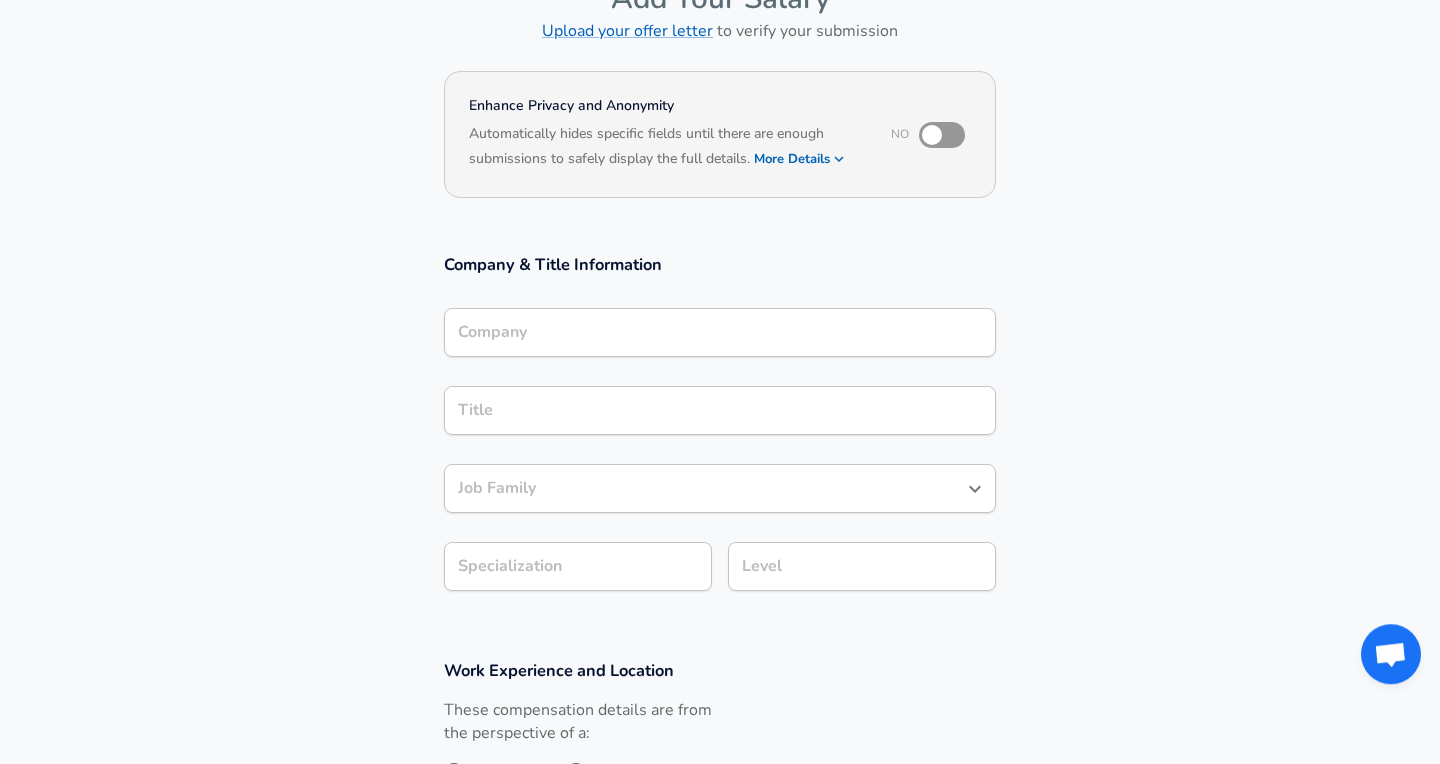 scroll, scrollTop: 121, scrollLeft: 0, axis: vertical 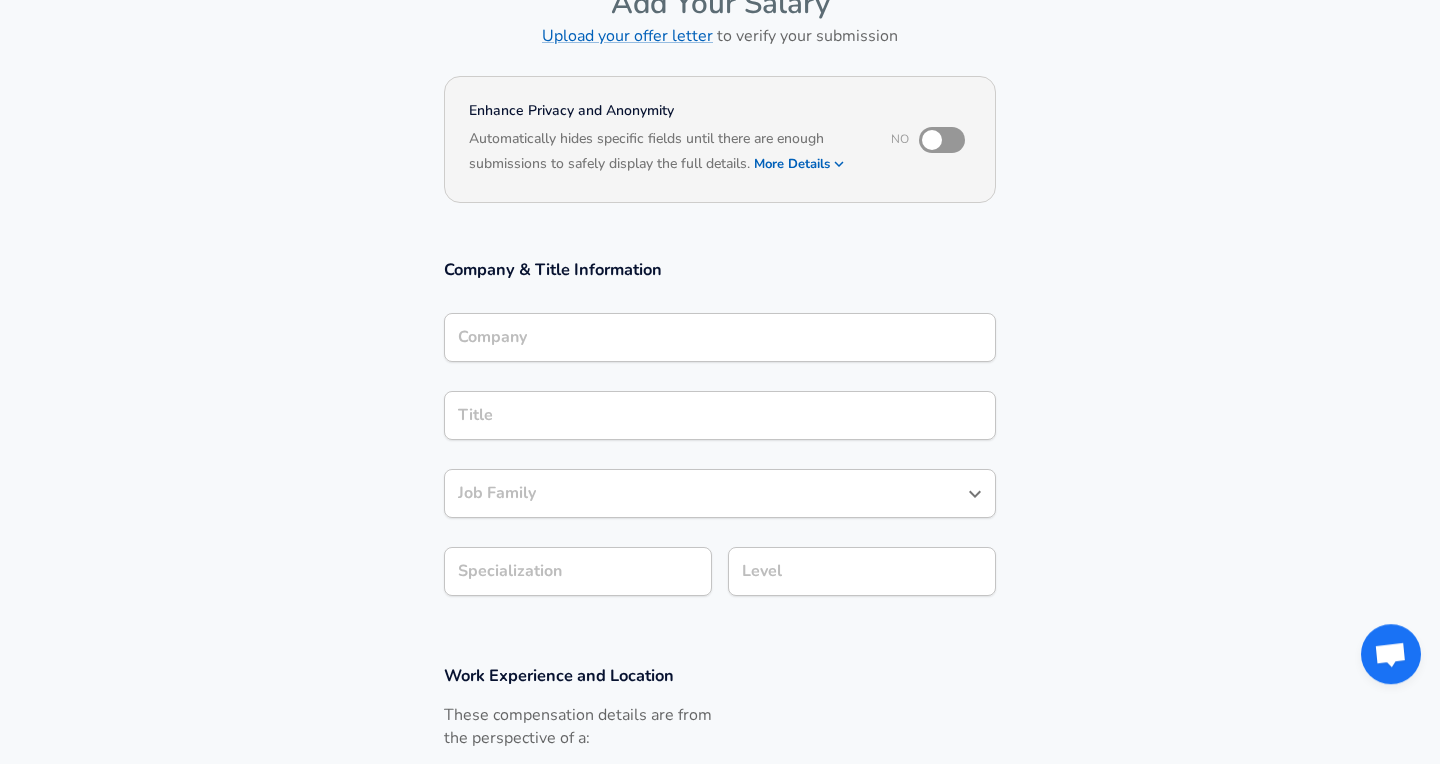 click at bounding box center [932, 140] 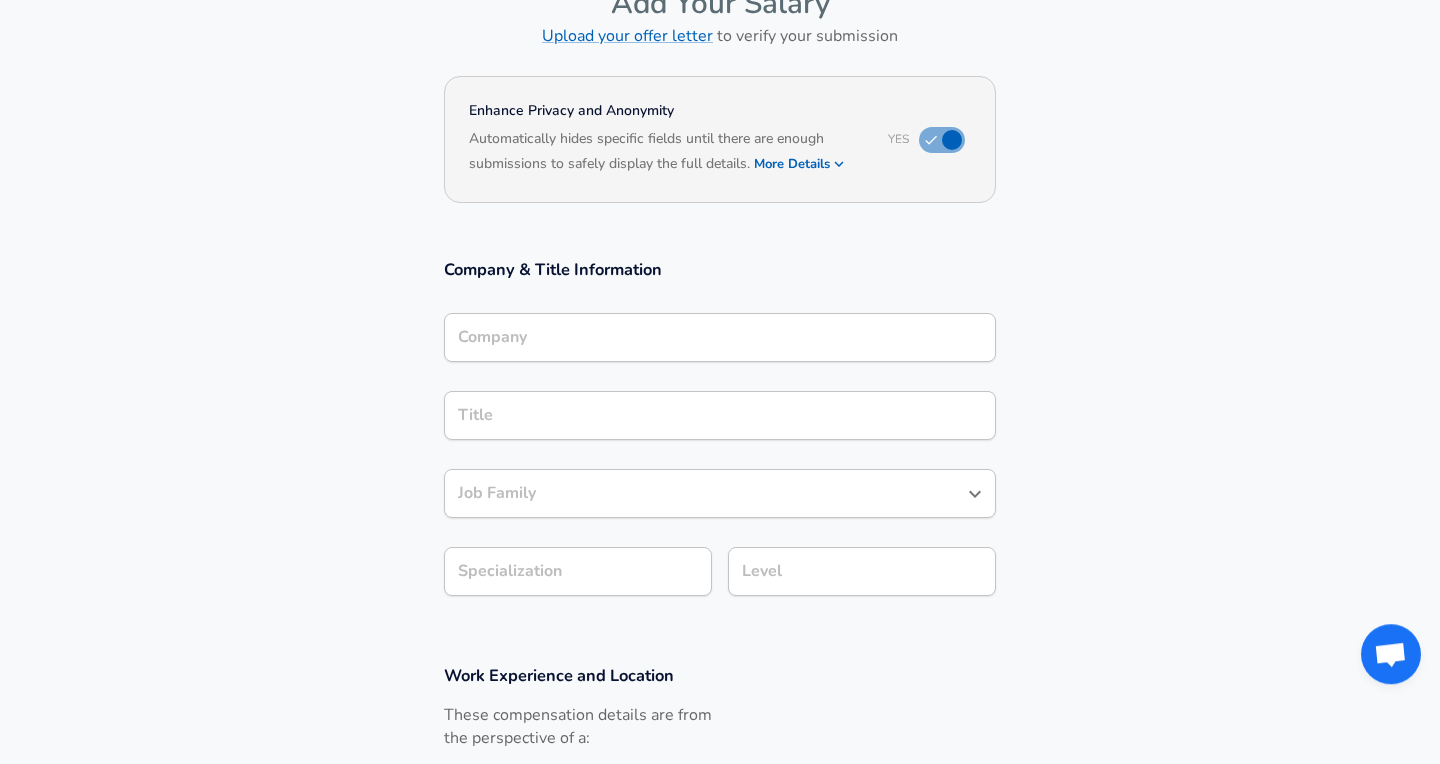 click on "Company" at bounding box center (720, 337) 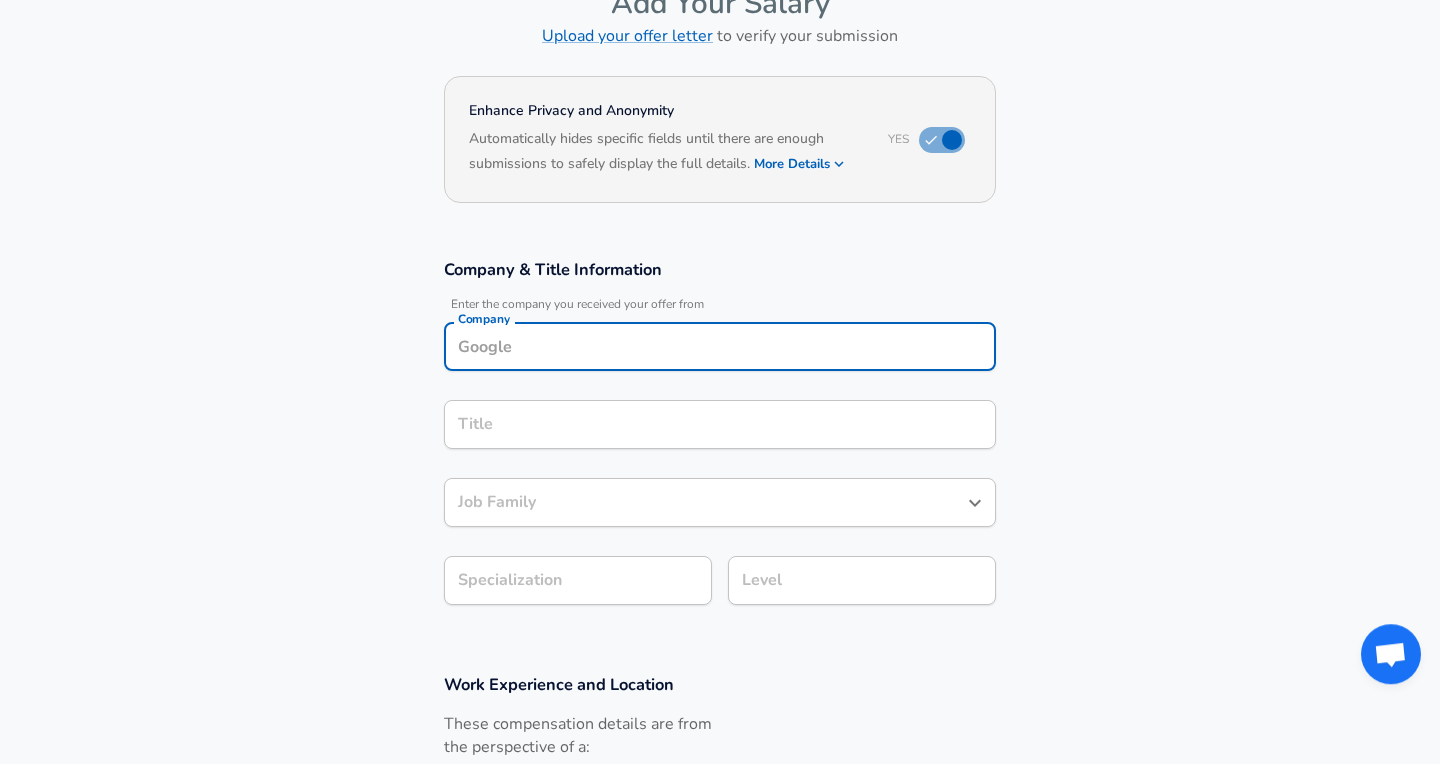 scroll, scrollTop: 141, scrollLeft: 0, axis: vertical 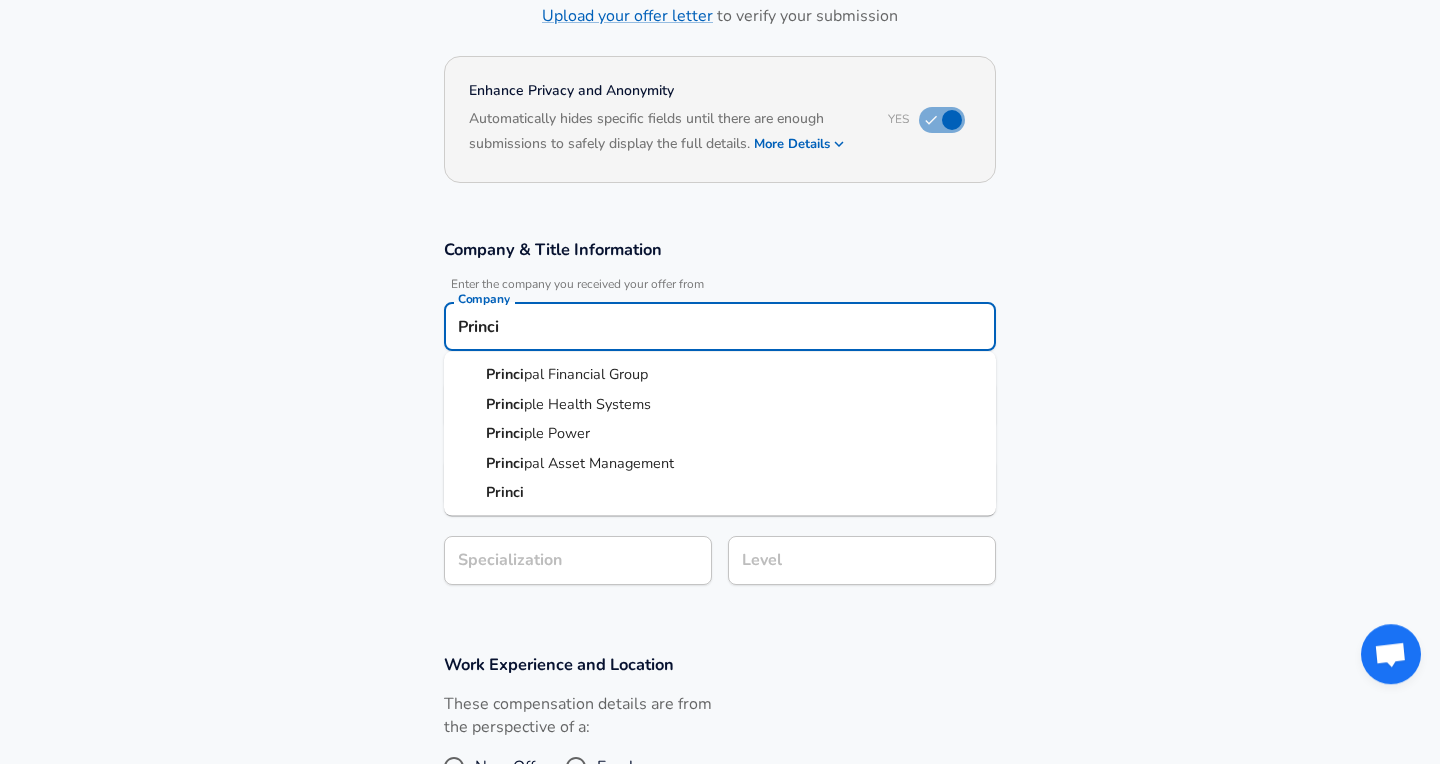 click on "pal Financial Group" at bounding box center (586, 374) 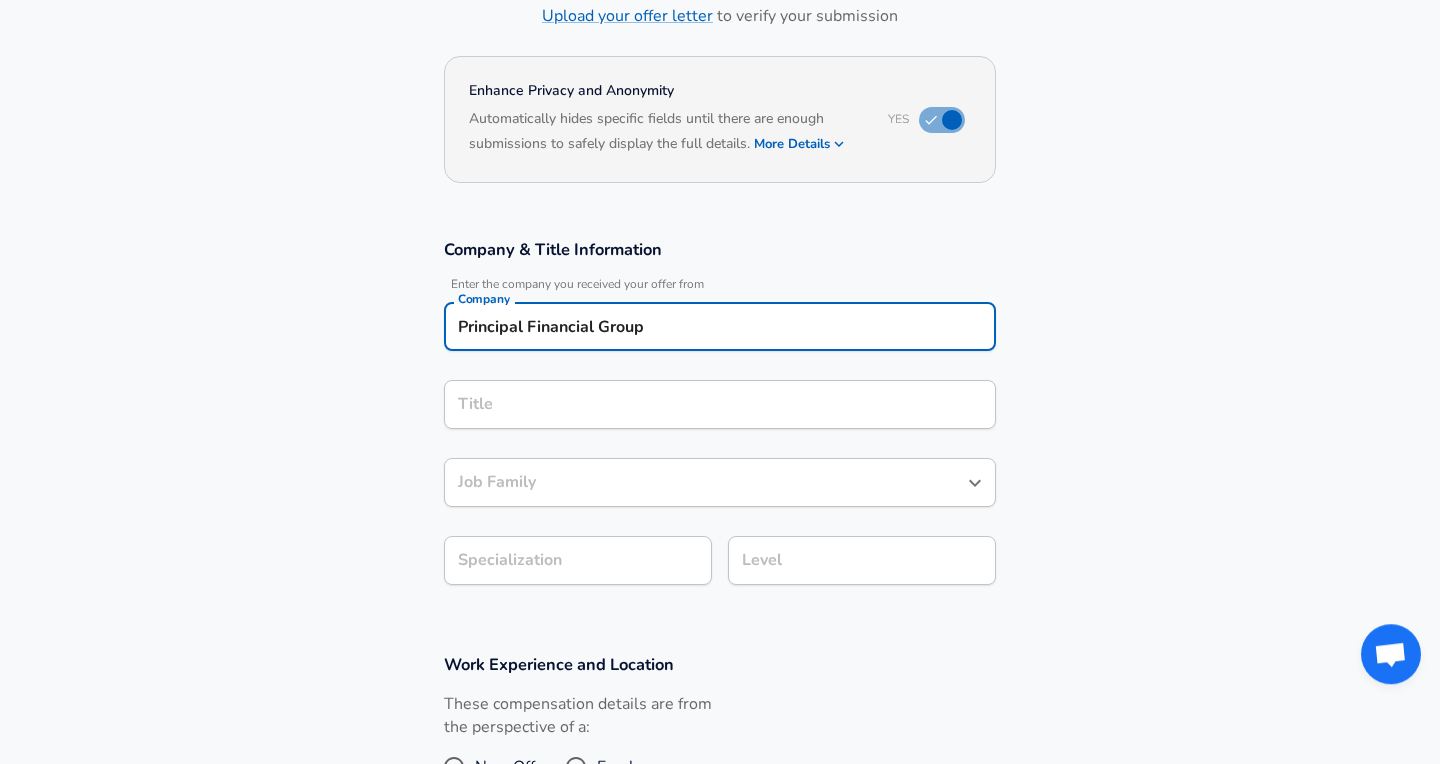 type on "Principal Financial Group" 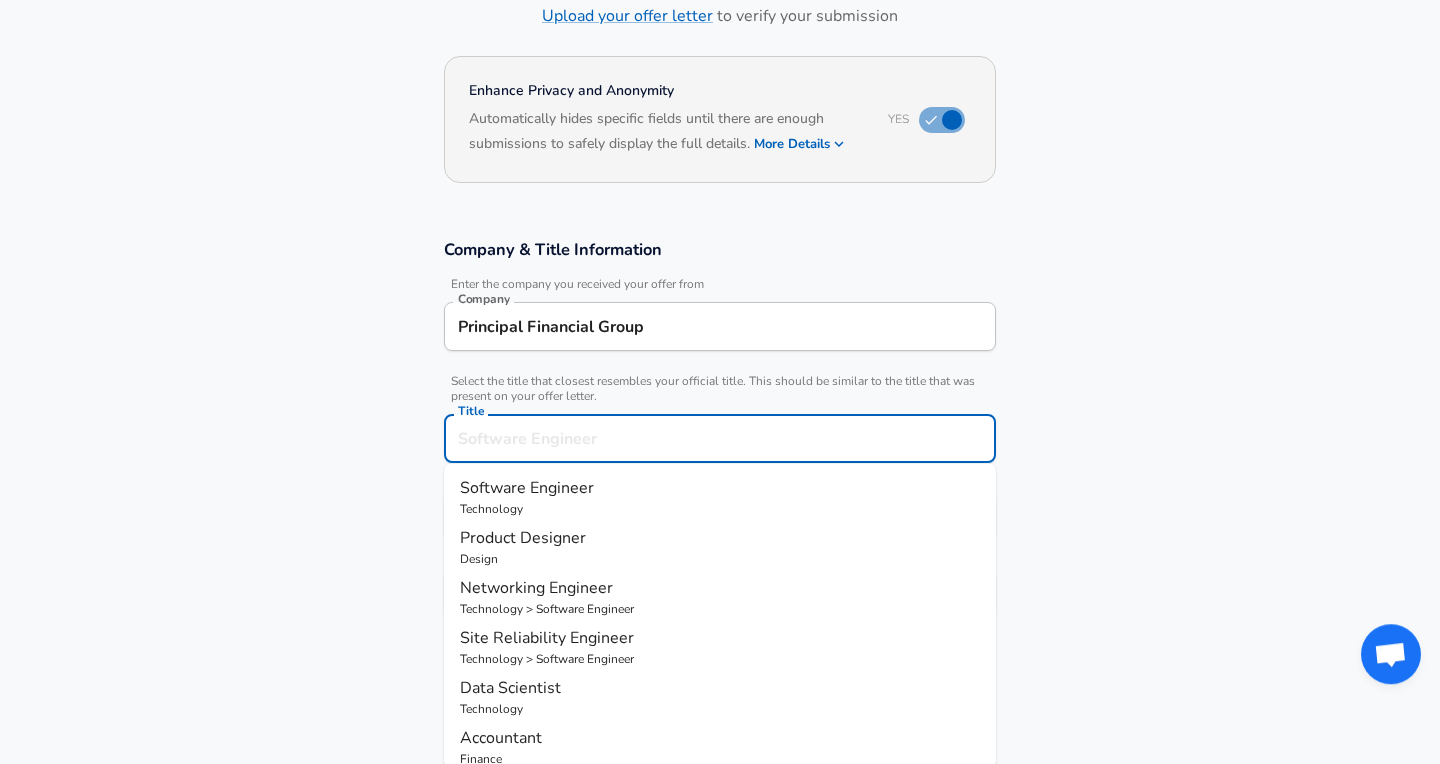 scroll, scrollTop: 181, scrollLeft: 0, axis: vertical 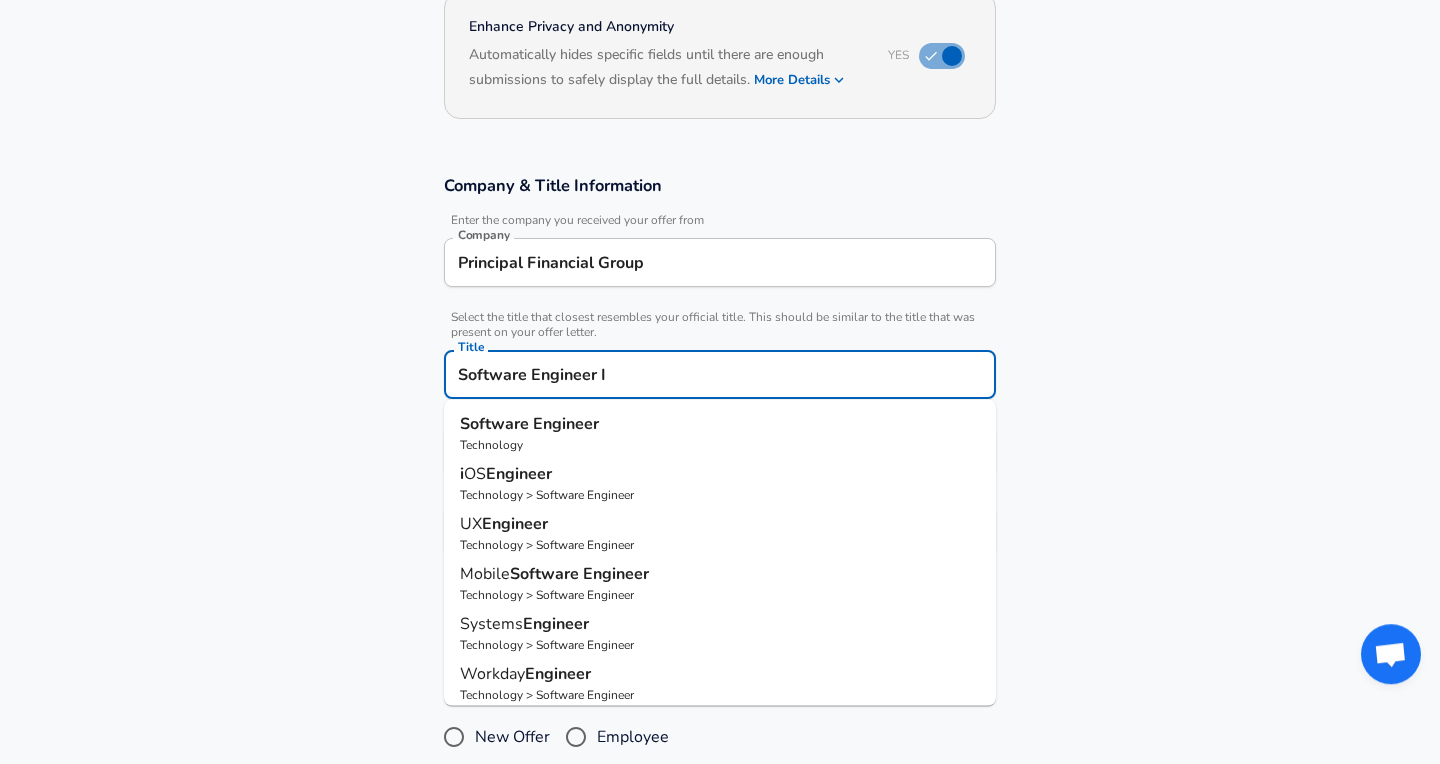 type on "Software Engineer I" 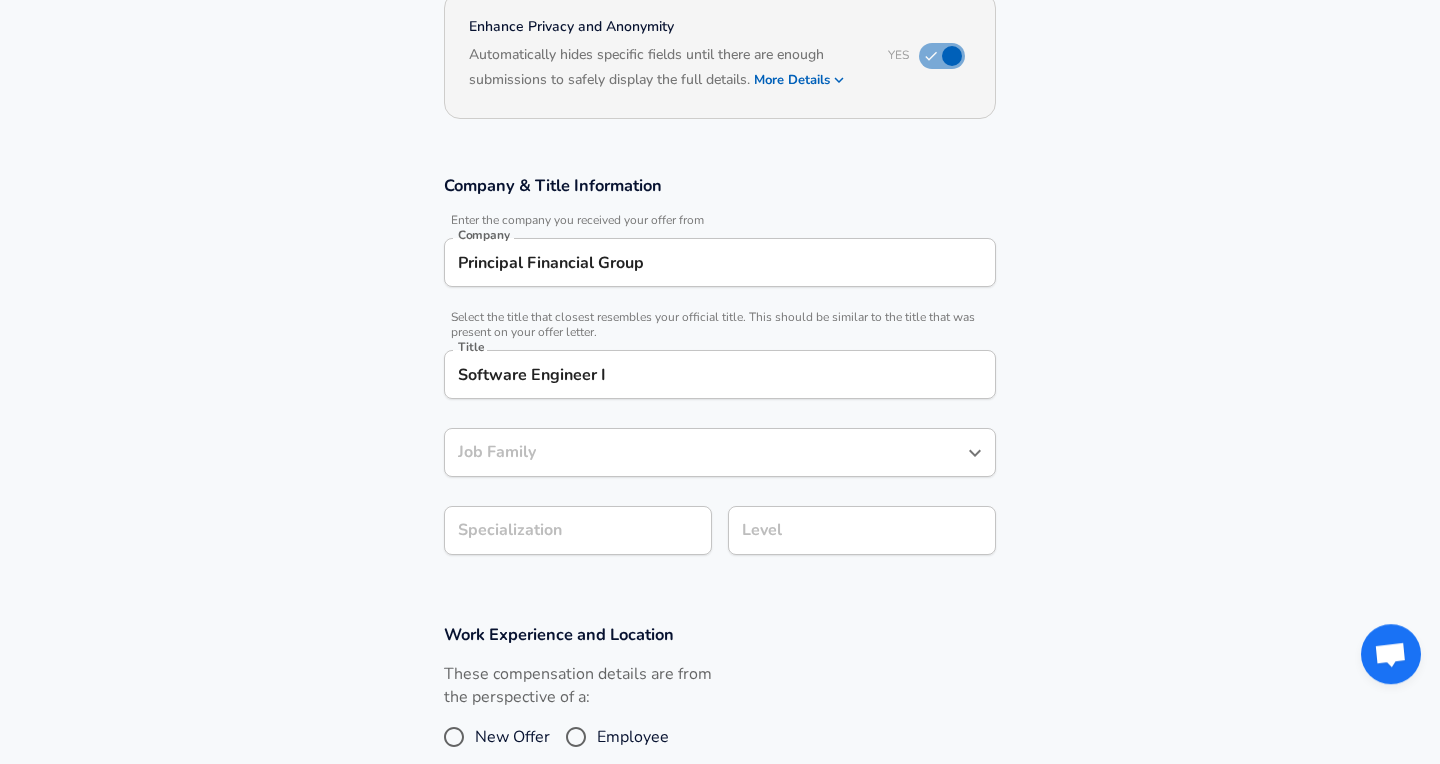 click on "Job Family" at bounding box center [720, 452] 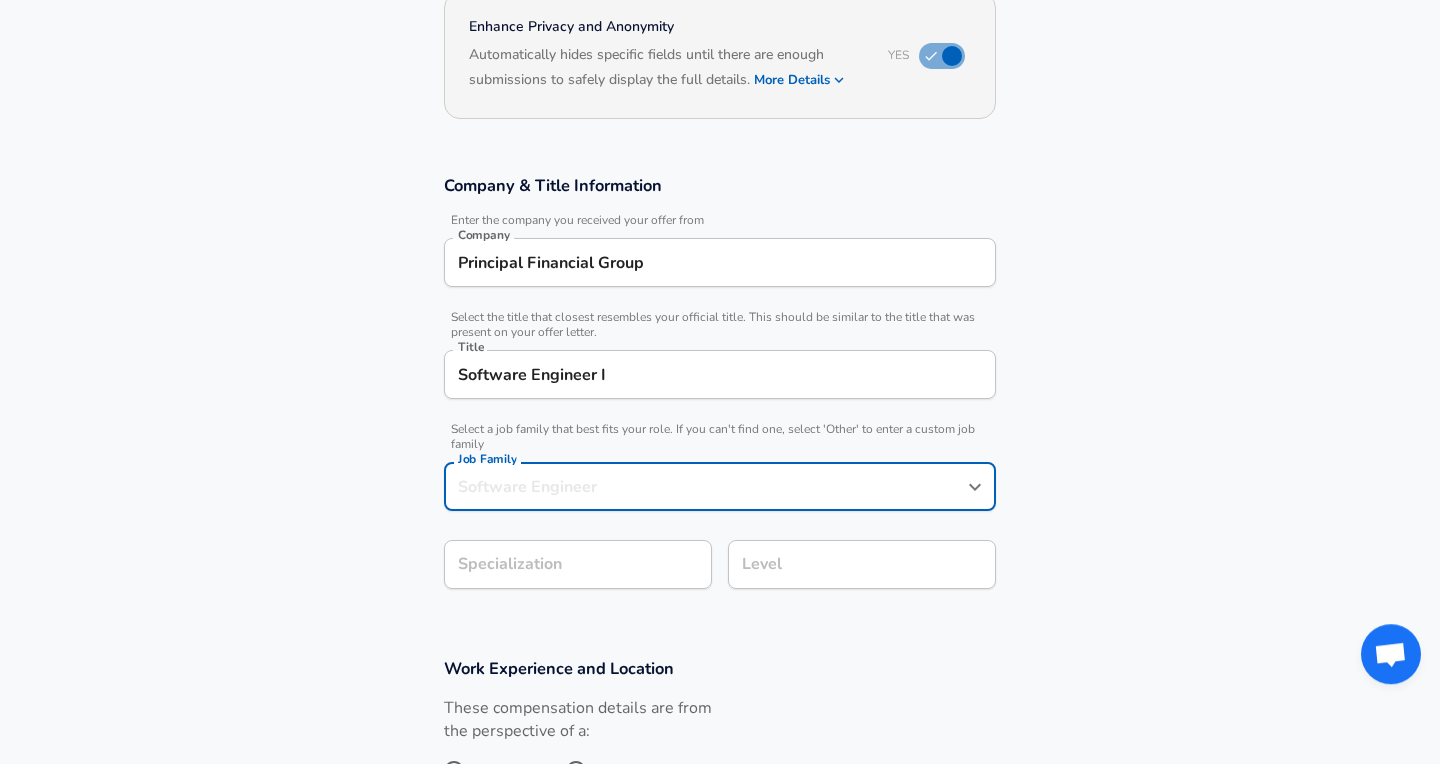 scroll, scrollTop: 245, scrollLeft: 0, axis: vertical 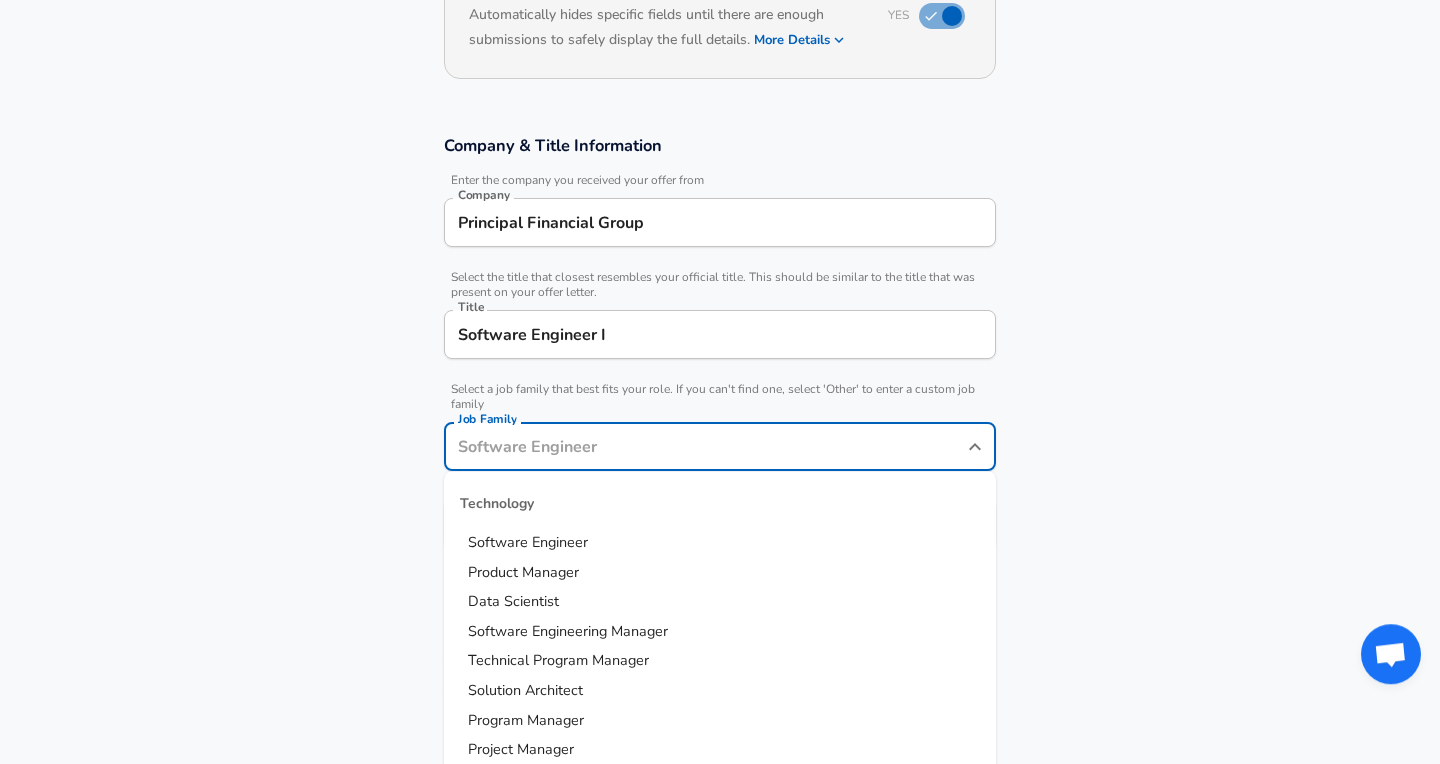click on "Job Family" at bounding box center [705, 446] 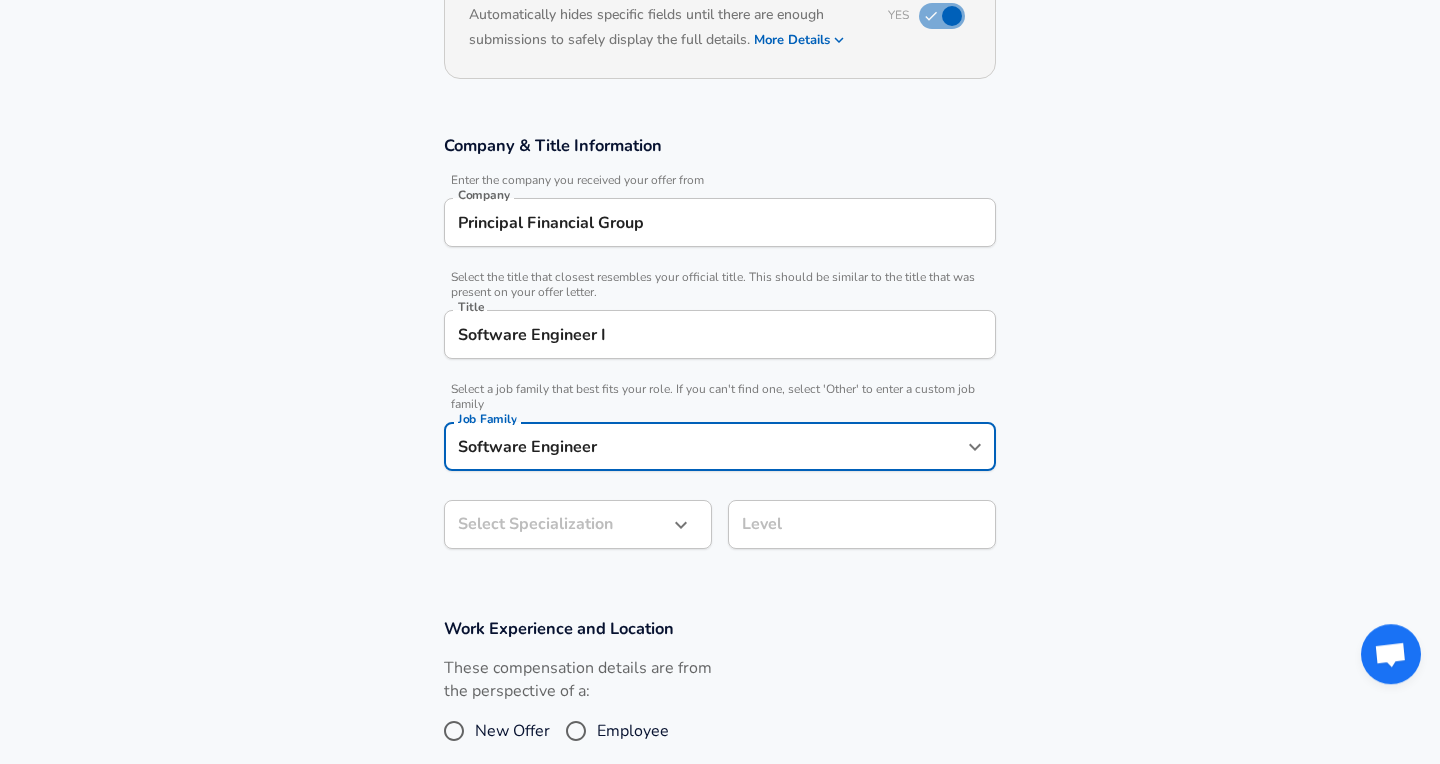 click on "Restart Add Your Salary Upload your offer letter   to verify your submission Enhance Privacy and Anonymity Yes Automatically hides specific fields until there are enough submissions to safely display the full details.   More Details Based on your submission and the data points that we have already collected, we will automatically hide and anonymize specific fields if there aren't enough data points to remain sufficiently anonymous. Company & Title Information   Enter the company you received your offer from Company Principal Financial Group Company   Select the title that closest resembles your official title. This should be similar to the title that was present on your offer letter. Title Software Engineer I Title   Select a job family that best fits your role. If you can't find one, select 'Other' to enter a custom job family Job Family Software Engineer Job Family Select Specialization ​ Select Specialization Level Level Work Experience and Location New Offer Employee Submit Salary   Terms of Use   and" at bounding box center (720, 137) 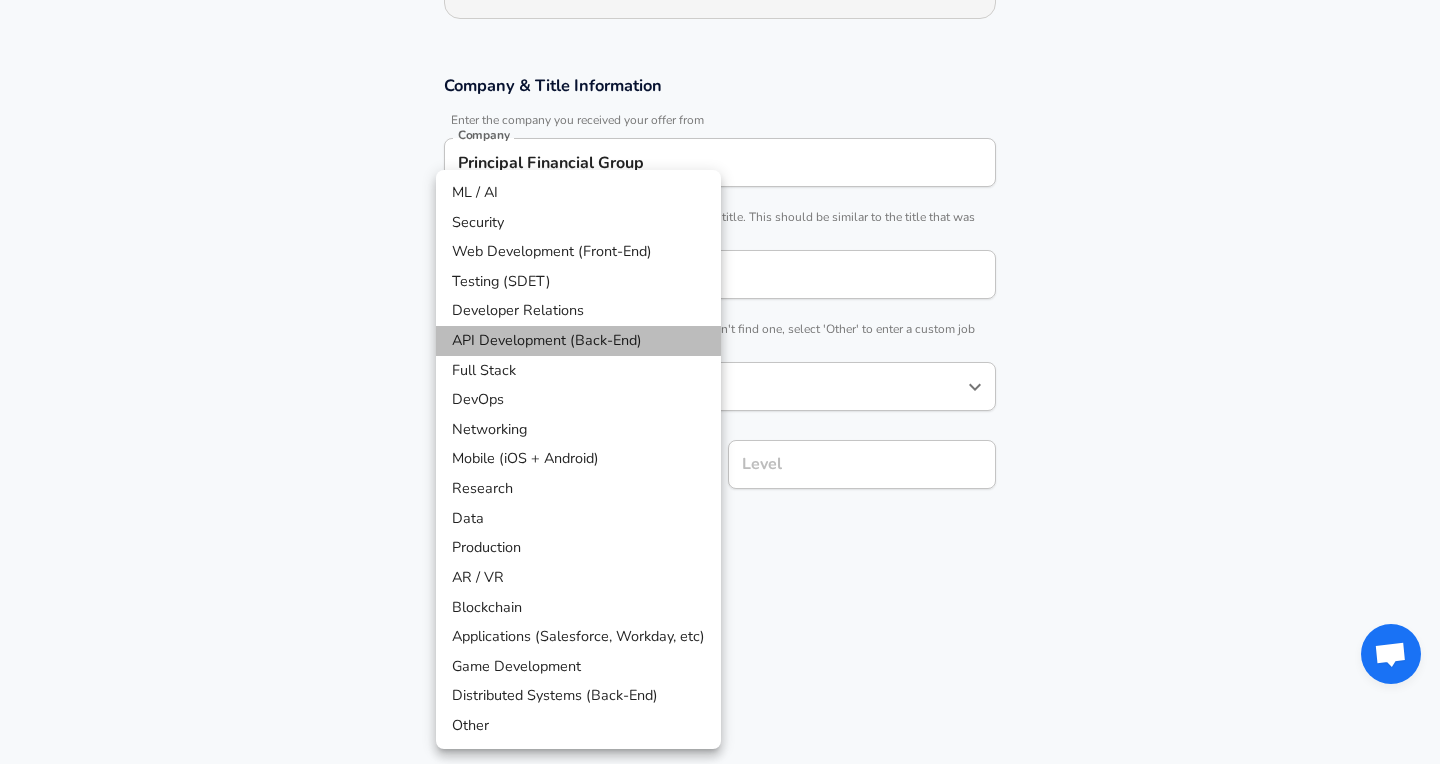 click on "API Development (Back-End)" at bounding box center (578, 341) 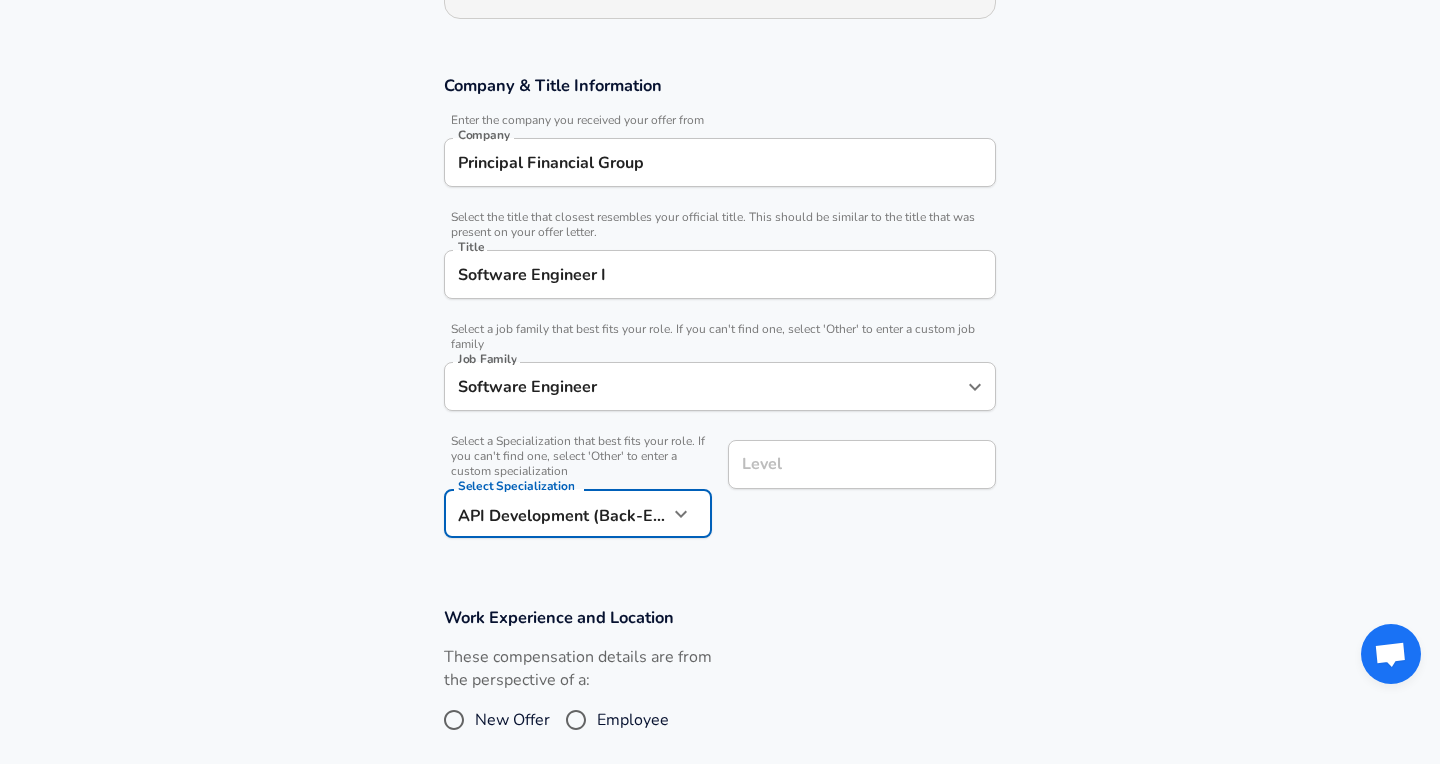 scroll, scrollTop: 345, scrollLeft: 0, axis: vertical 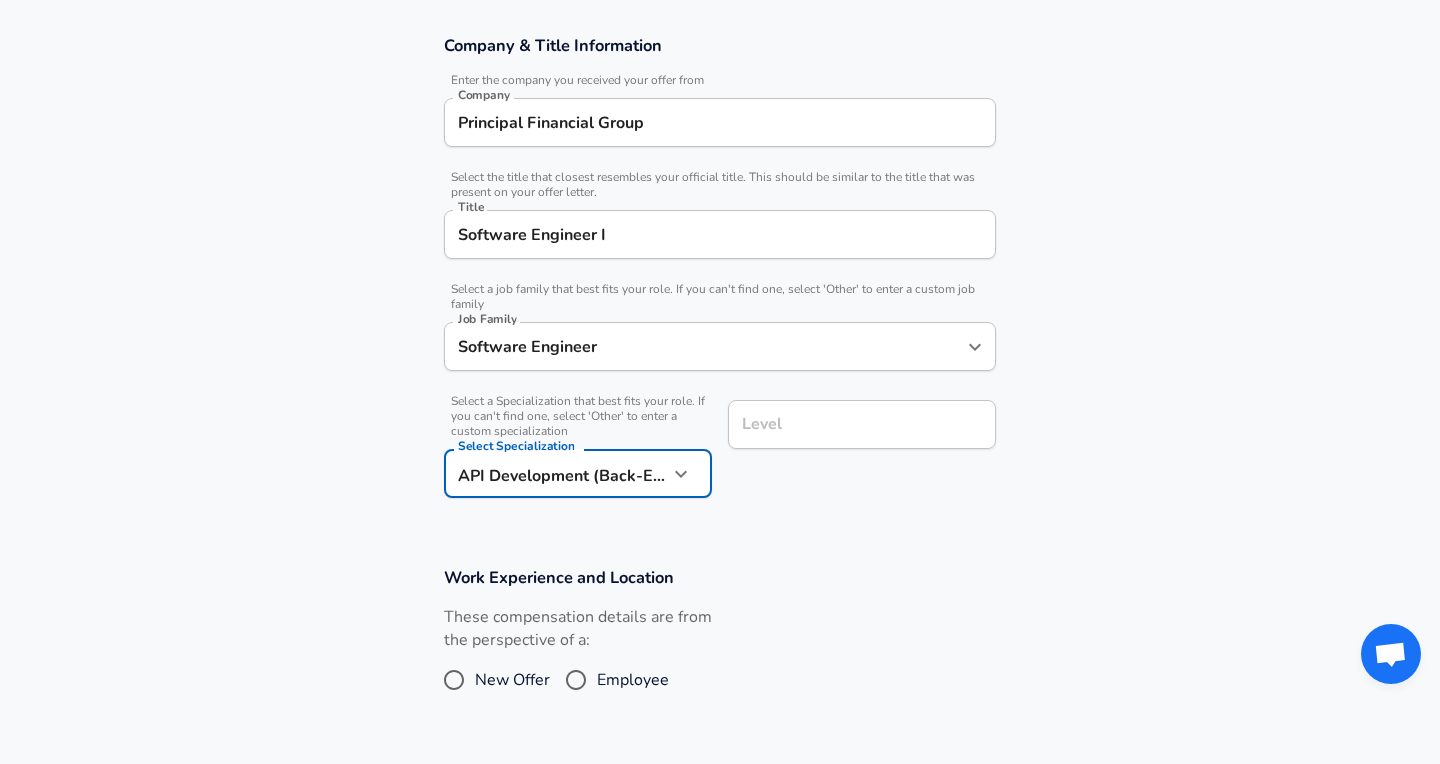 click on "Level" at bounding box center [862, 424] 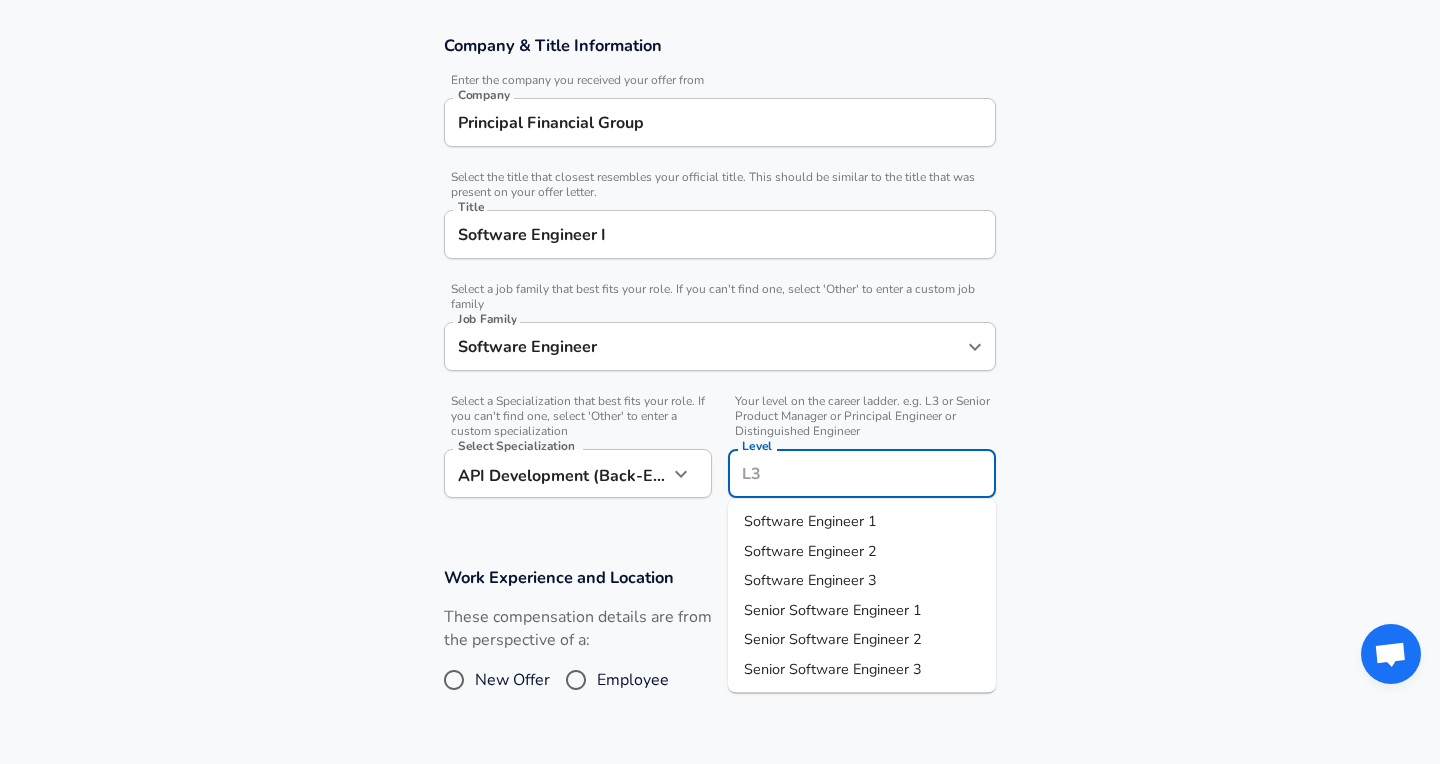 click on "Software Engineer 1" at bounding box center [862, 522] 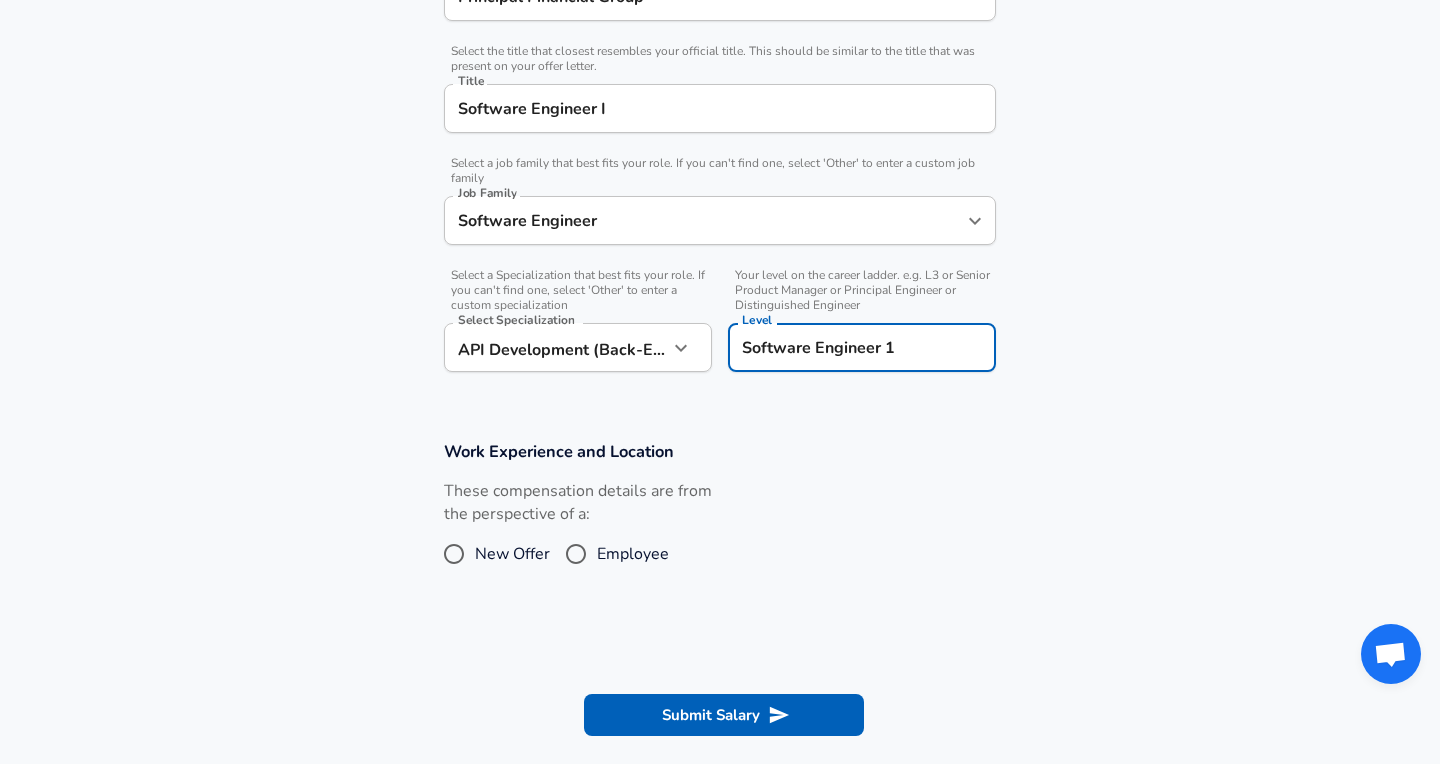 scroll, scrollTop: 660, scrollLeft: 0, axis: vertical 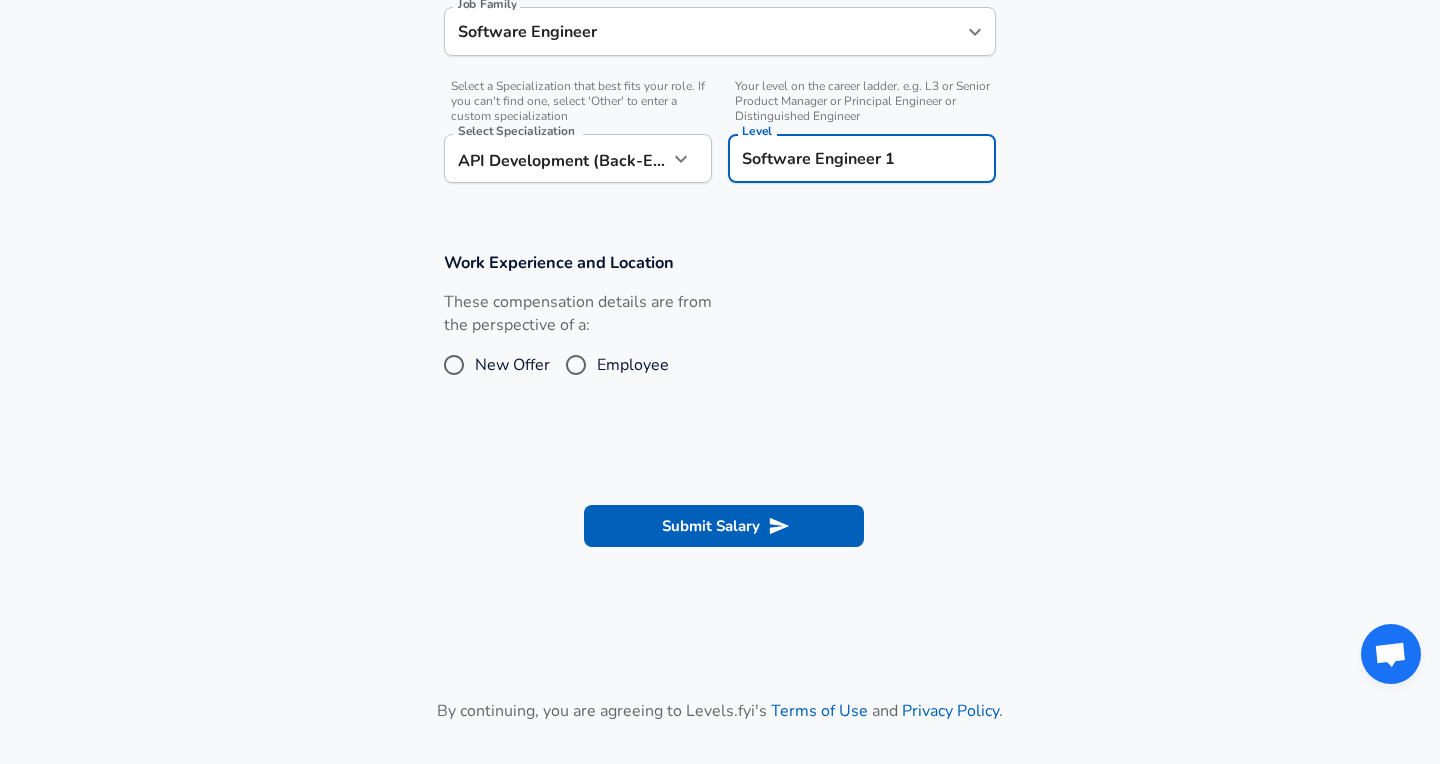 click on "New Offer" at bounding box center (454, 365) 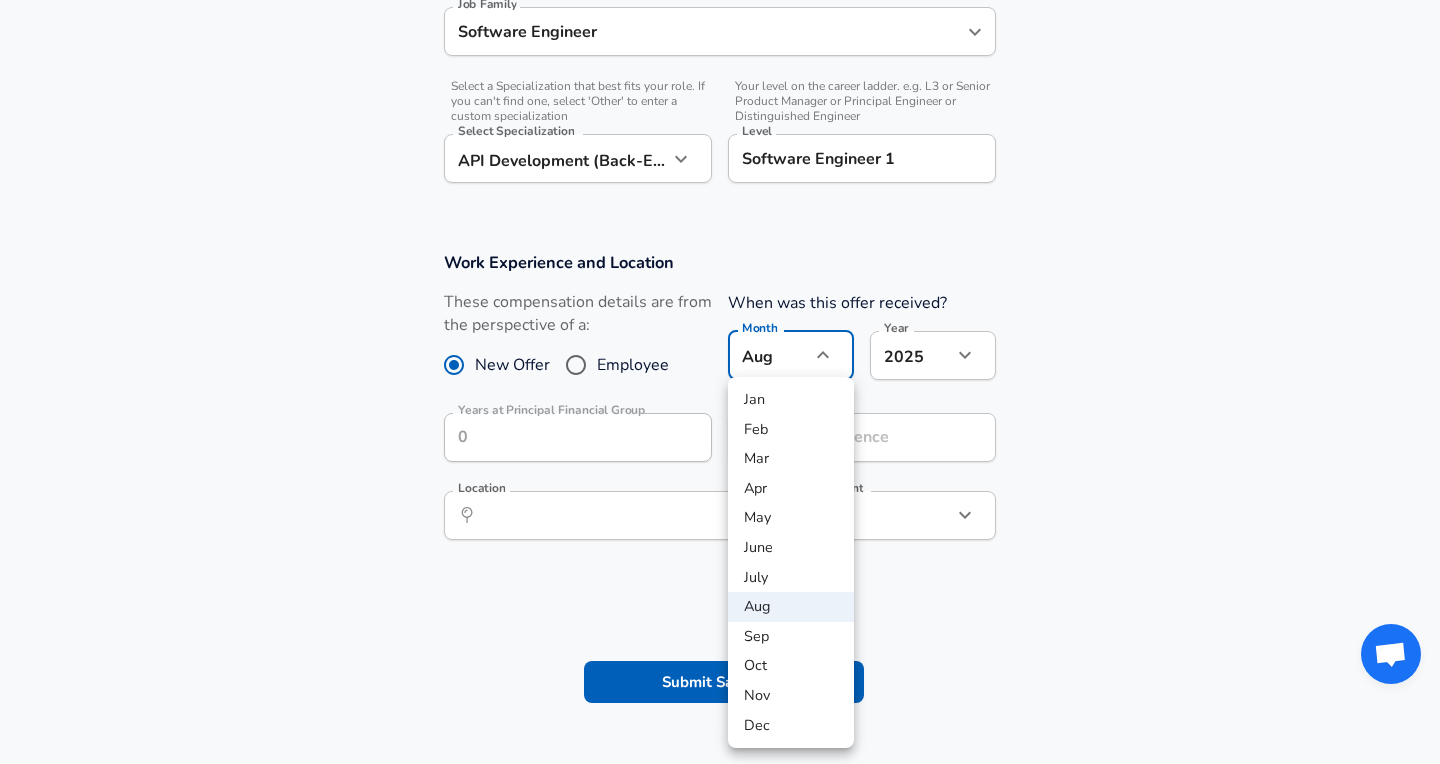 click on "Restart Add Your Salary Upload your offer letter   to verify your submission Enhance Privacy and Anonymity Yes Automatically hides specific fields until there are enough submissions to safely display the full details.   More Details Based on your submission and the data points that we have already collected, we will automatically hide and anonymize specific fields if there aren't enough data points to remain sufficiently anonymous. Company & Title Information   Enter the company you received your offer from Company Principal Financial Group Company   Select the title that closest resembles your official title. This should be similar to the title that was present on your offer letter. Title Software Engineer I Title   Select a job family that best fits your role. If you can't find one, select 'Other' to enter a custom job family Job Family Software Engineer Job Family   Select a Specialization that best fits your role. If you can't find one, select 'Other' to enter a custom specialization Select Specialization" at bounding box center (720, -278) 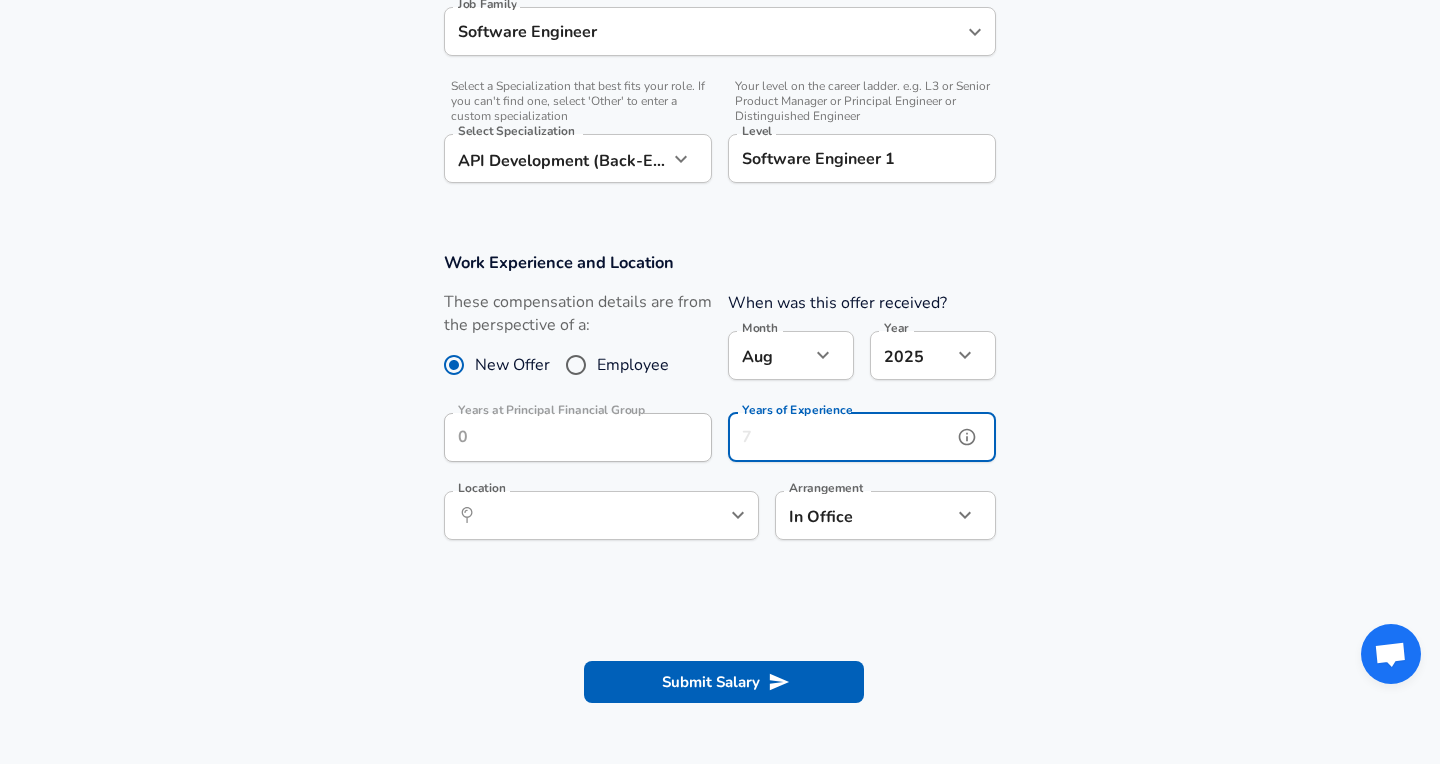 click on "Years of Experience" at bounding box center (840, 437) 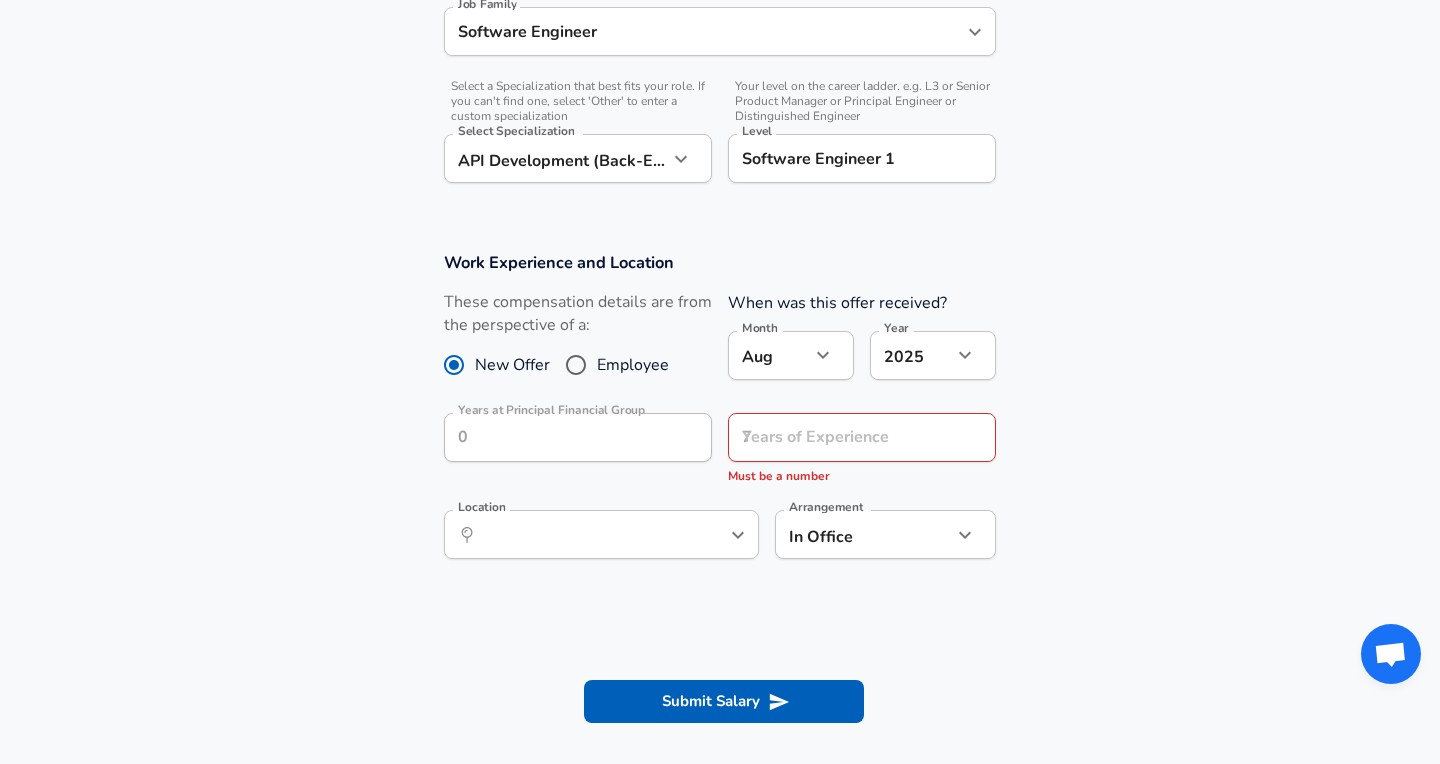 click on "Work Experience and Location These compensation details are from the perspective of a: New Offer Employee When was this offer received? Month Aug 8 Month Year 2025 2025 Year Years at Principal Financial Group Years at Principal Financial Group Years of Experience Years of Experience Must be a number Location ​ Location Arrangement In Office office Arrangement" at bounding box center [720, 416] 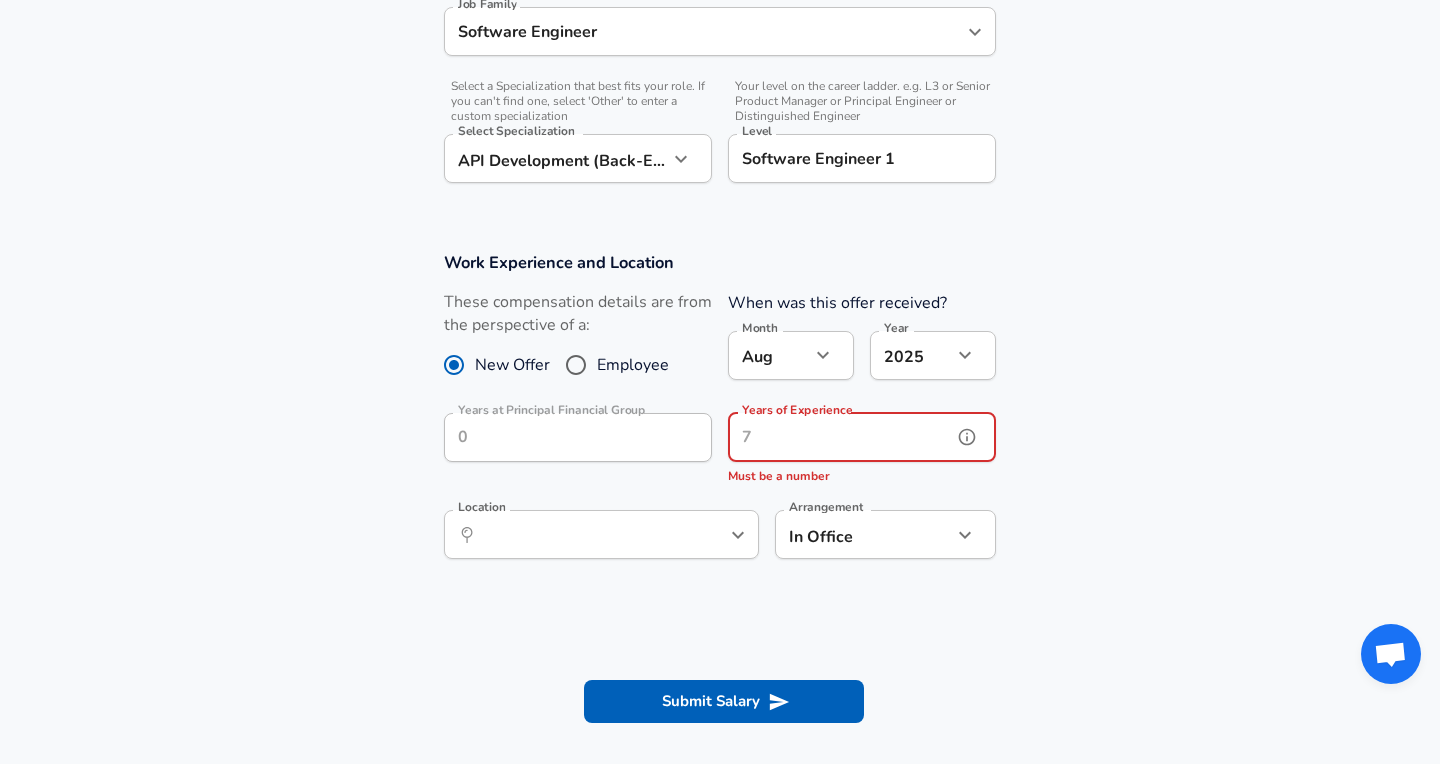 click on "Years of Experience" at bounding box center (840, 437) 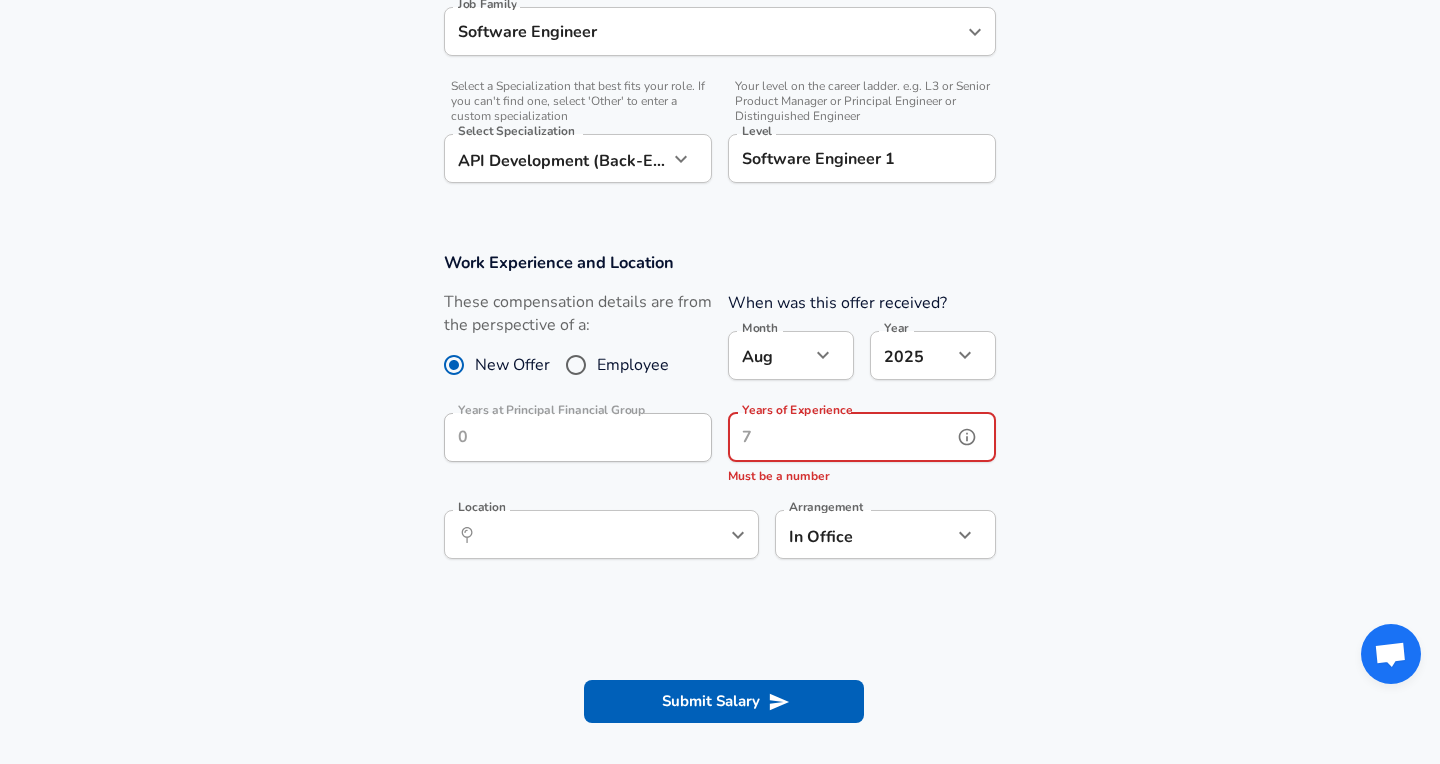 type on "0" 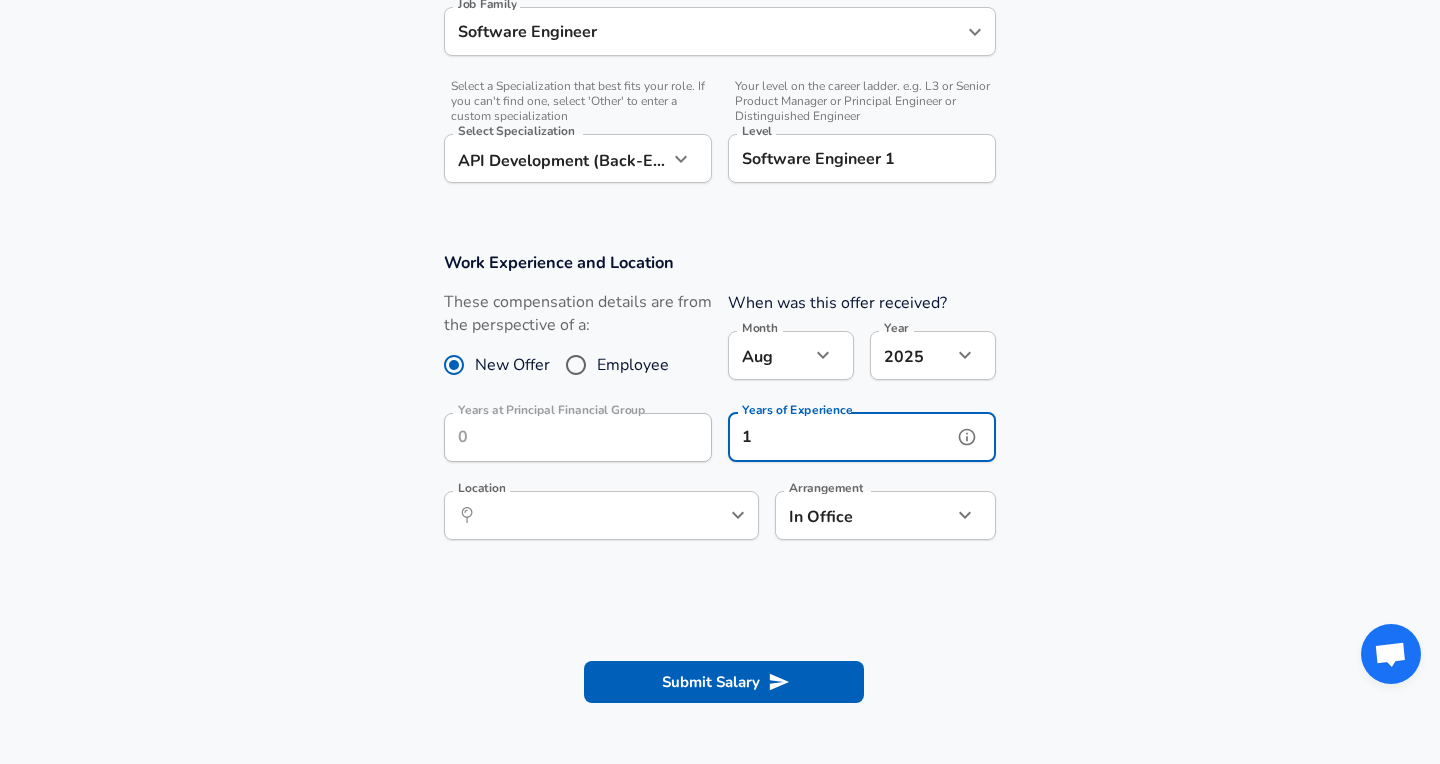 type on "1" 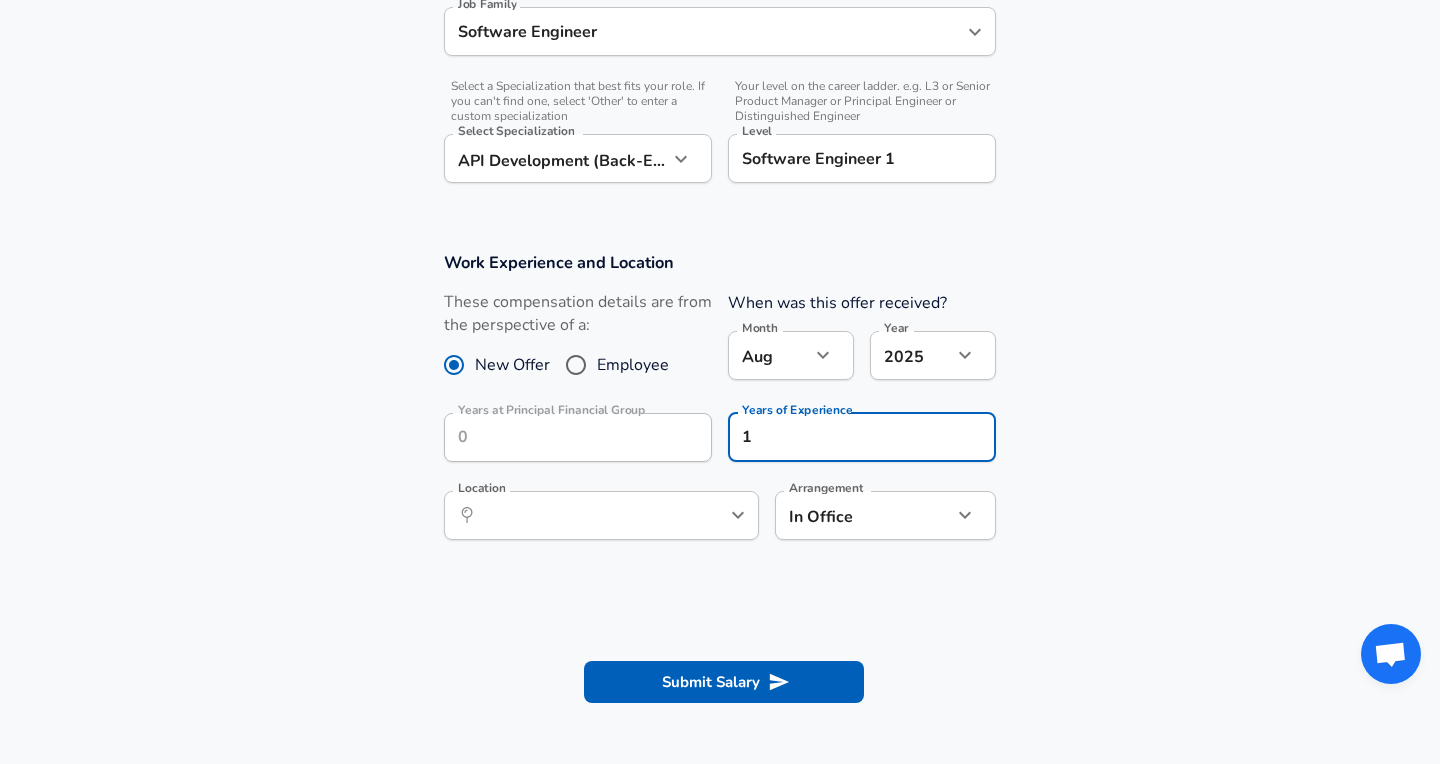 click on "Work Experience and Location New Offer Employee Submit Salary   Terms of Use   and" at bounding box center [720, 406] 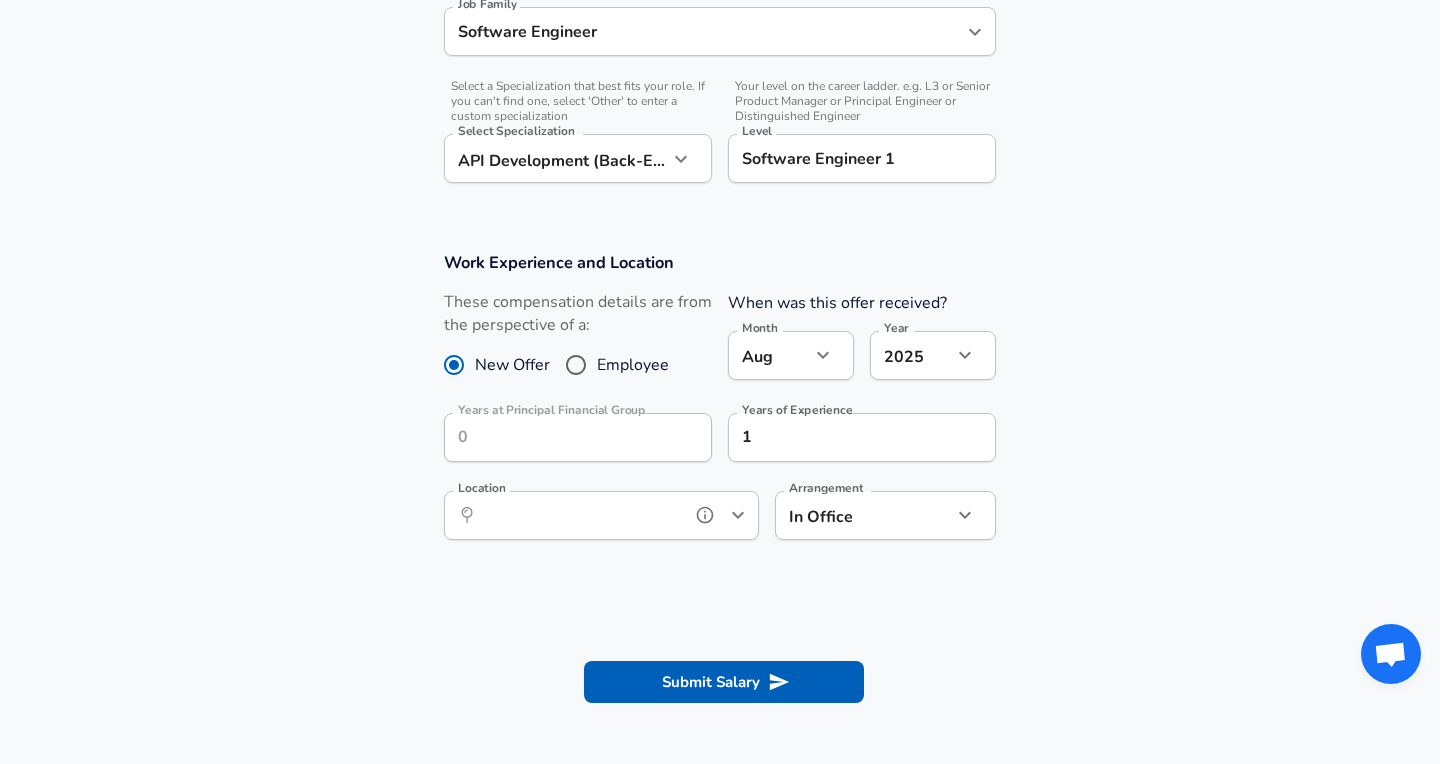 click on "Location" at bounding box center [579, 515] 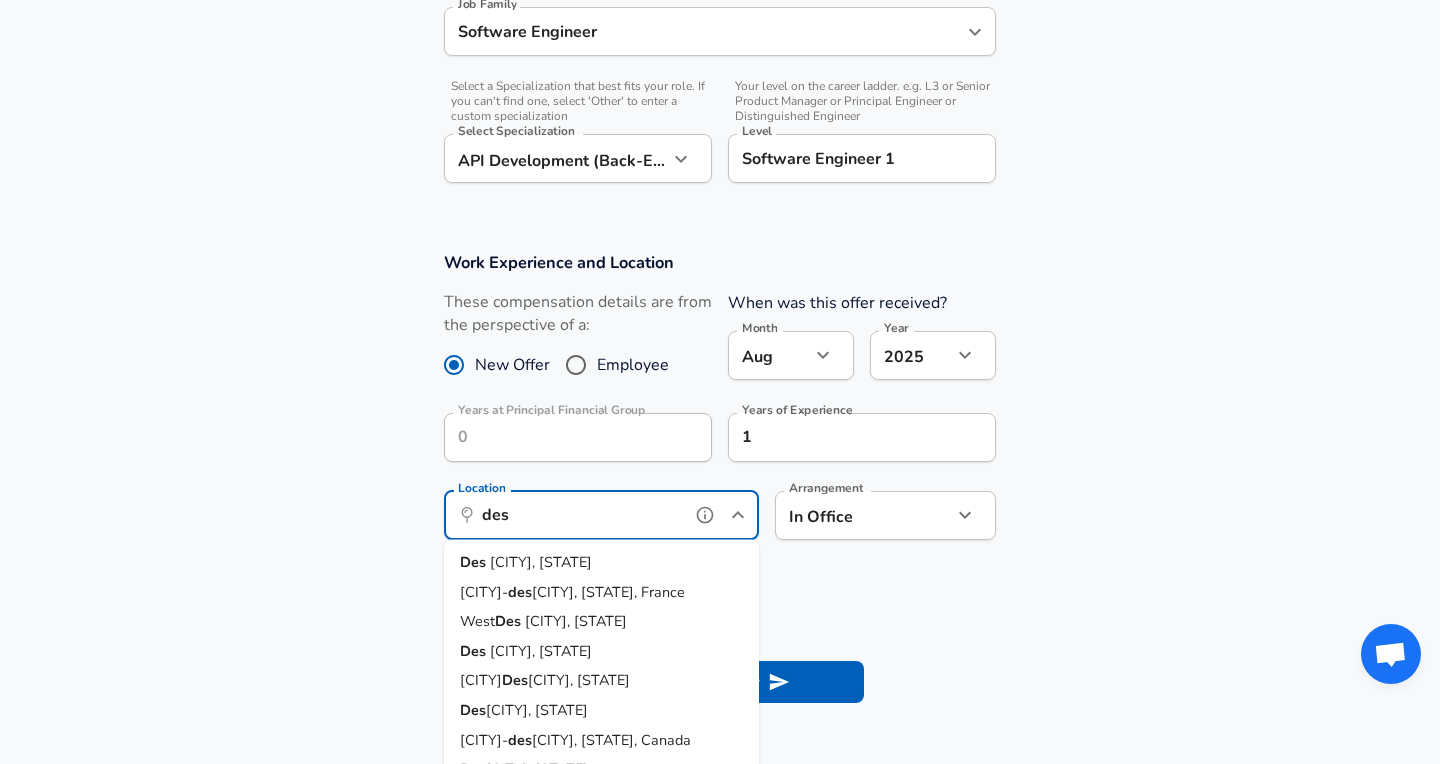 click on "[CITY], [STATE]" at bounding box center [601, 563] 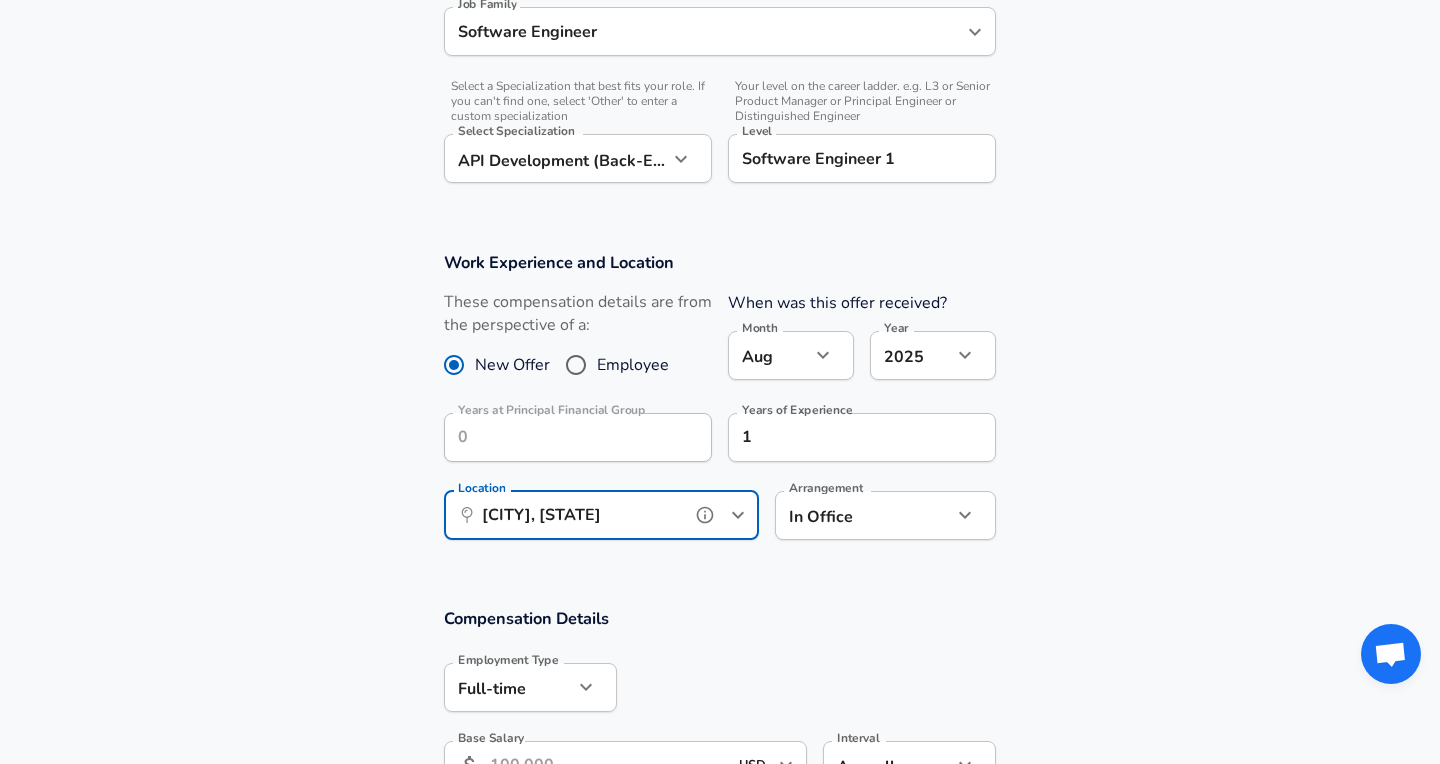 type on "[CITY], [STATE]" 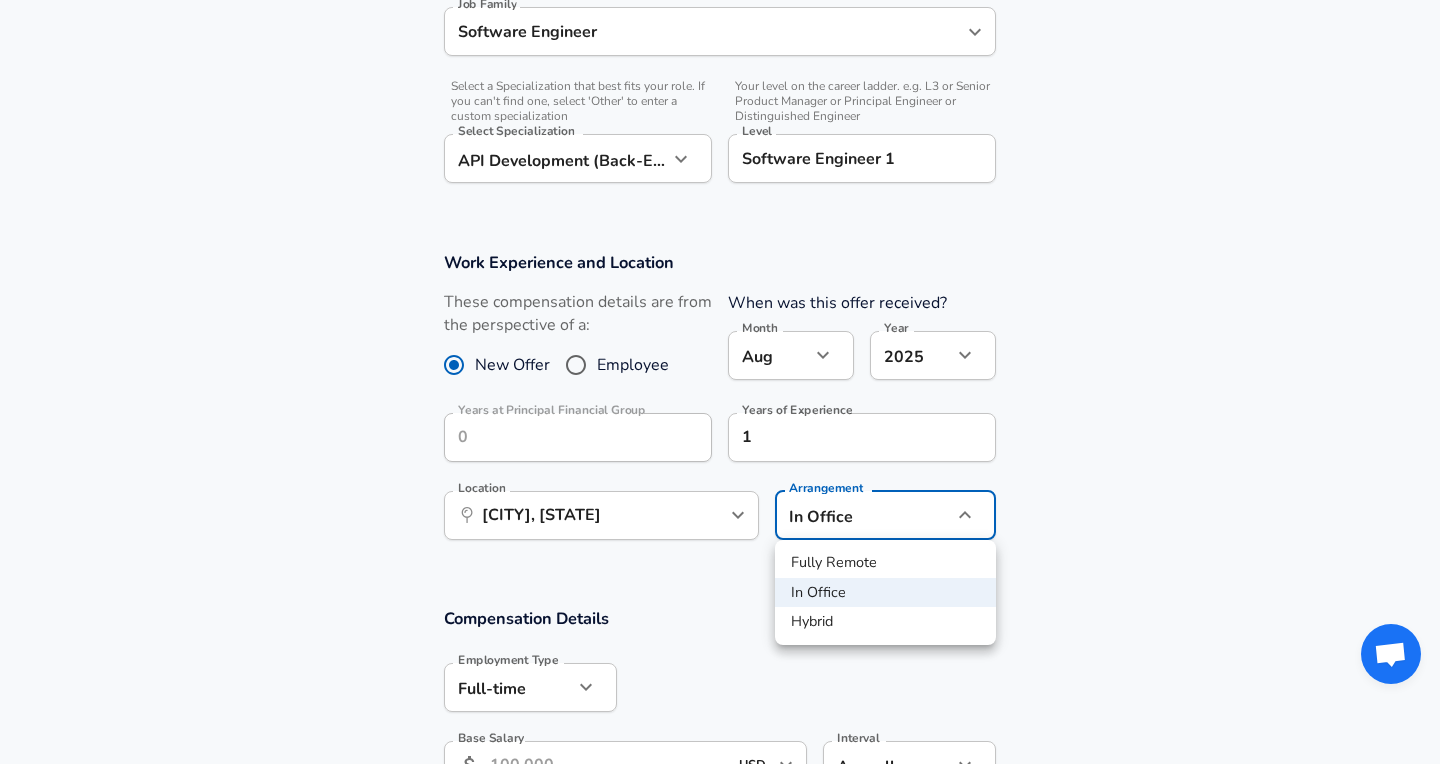 click on "Restart Add Your Salary Upload your offer letter   to verify your submission Enhance Privacy and Anonymity Yes Automatically hides specific fields until there are enough submissions to safely display the full details.   More Details Based on your submission and the data points that we have already collected, we will automatically hide and anonymize specific fields if there aren't enough data points to remain sufficiently anonymous. Company & Title Information   Enter the company you received your offer from Company Principal Financial Group Company   Select the title that closest resembles your official title. This should be similar to the title that was present on your offer letter. Title Software Engineer I Title   Select a job family that best fits your role. If you can't find one, select 'Other' to enter a custom job family Job Family Software Engineer Job Family   Select a Specialization that best fits your role. If you can't find one, select 'Other' to enter a custom specialization Select Specialization" at bounding box center (720, -278) 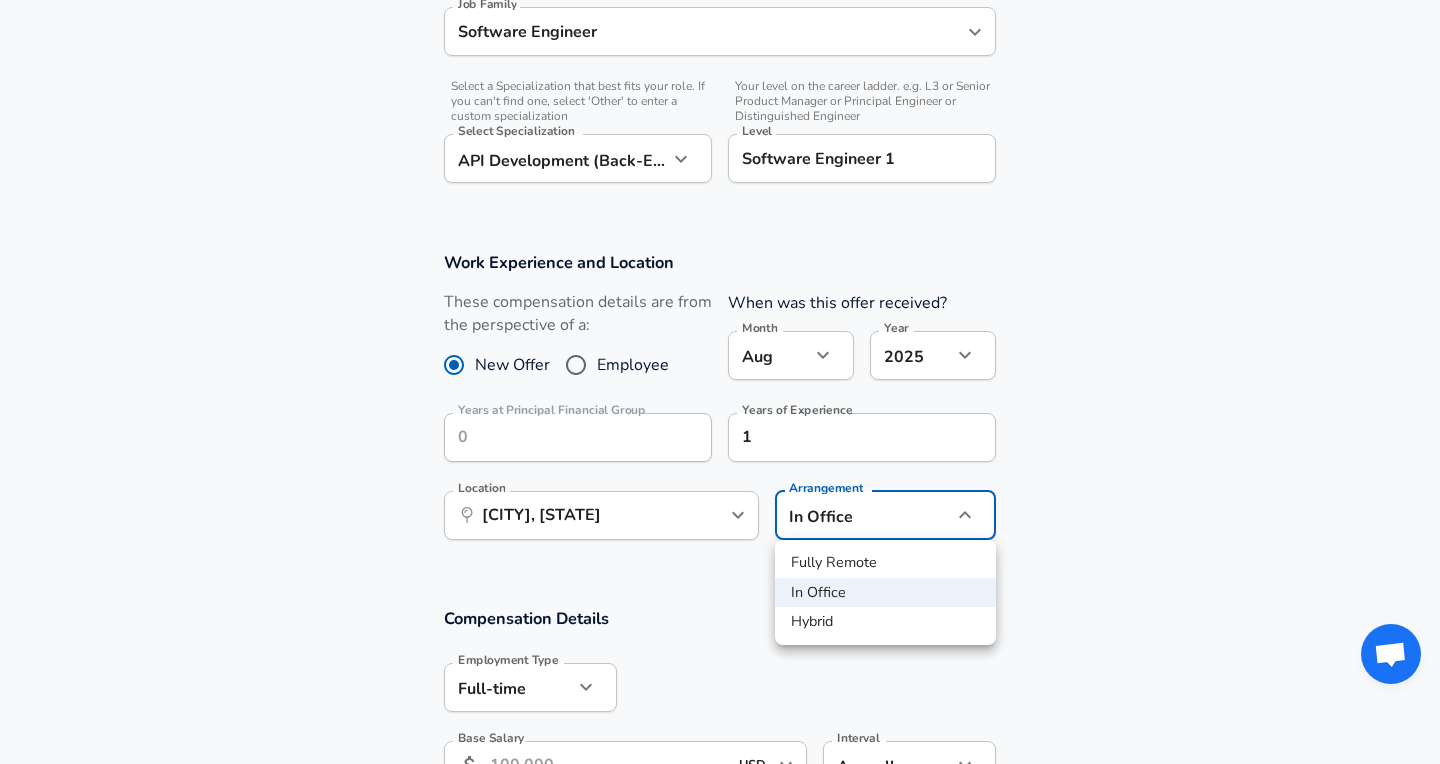 click on "Hybrid" at bounding box center [885, 622] 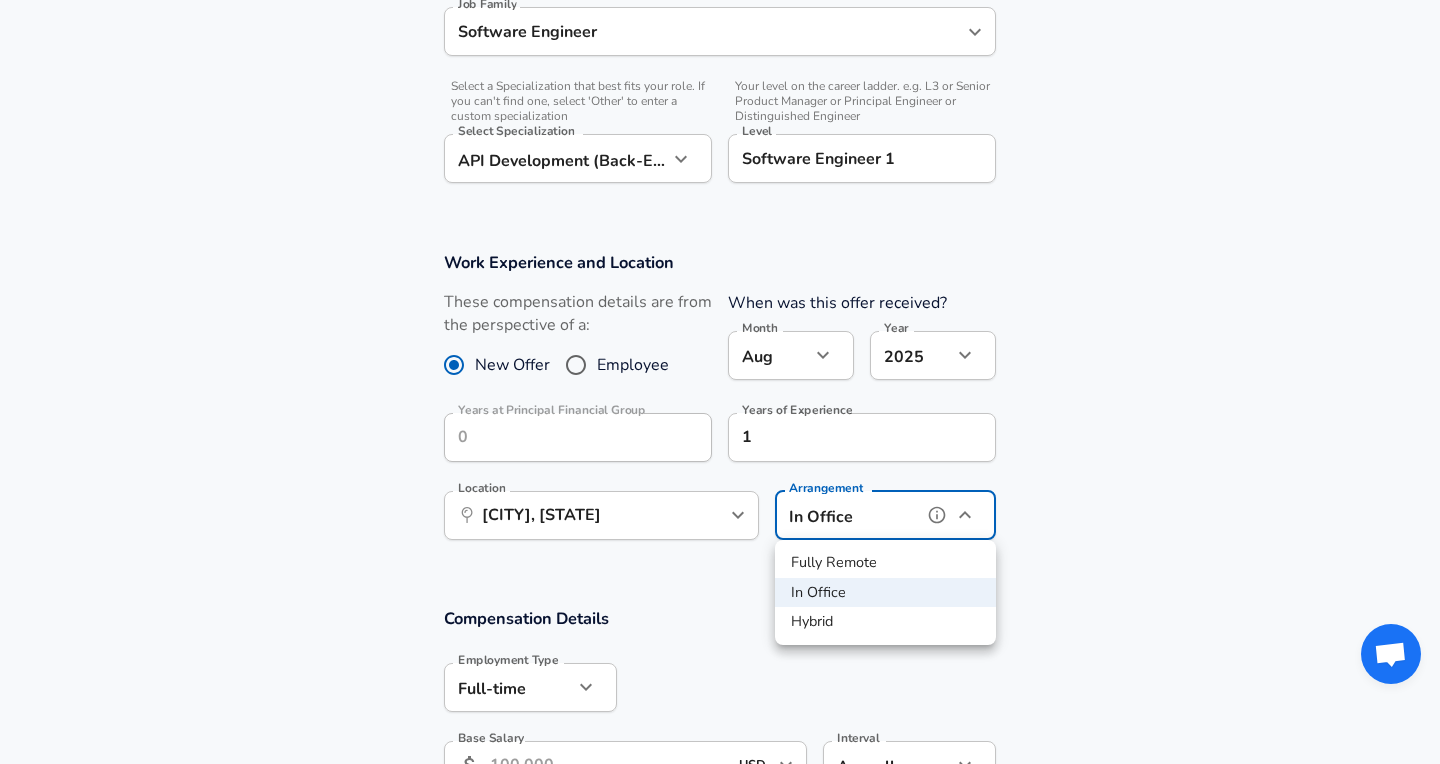 type on "hybrid" 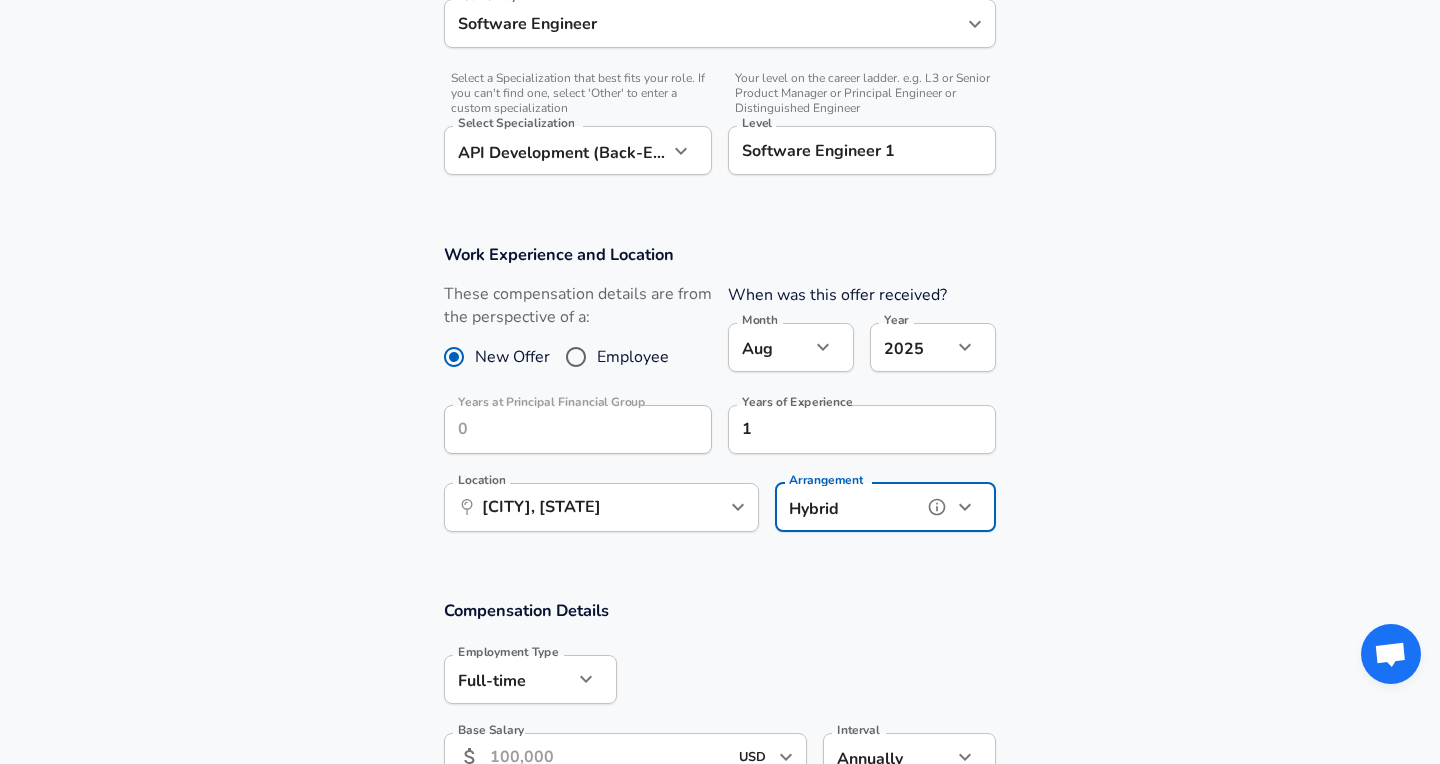 scroll, scrollTop: 669, scrollLeft: 0, axis: vertical 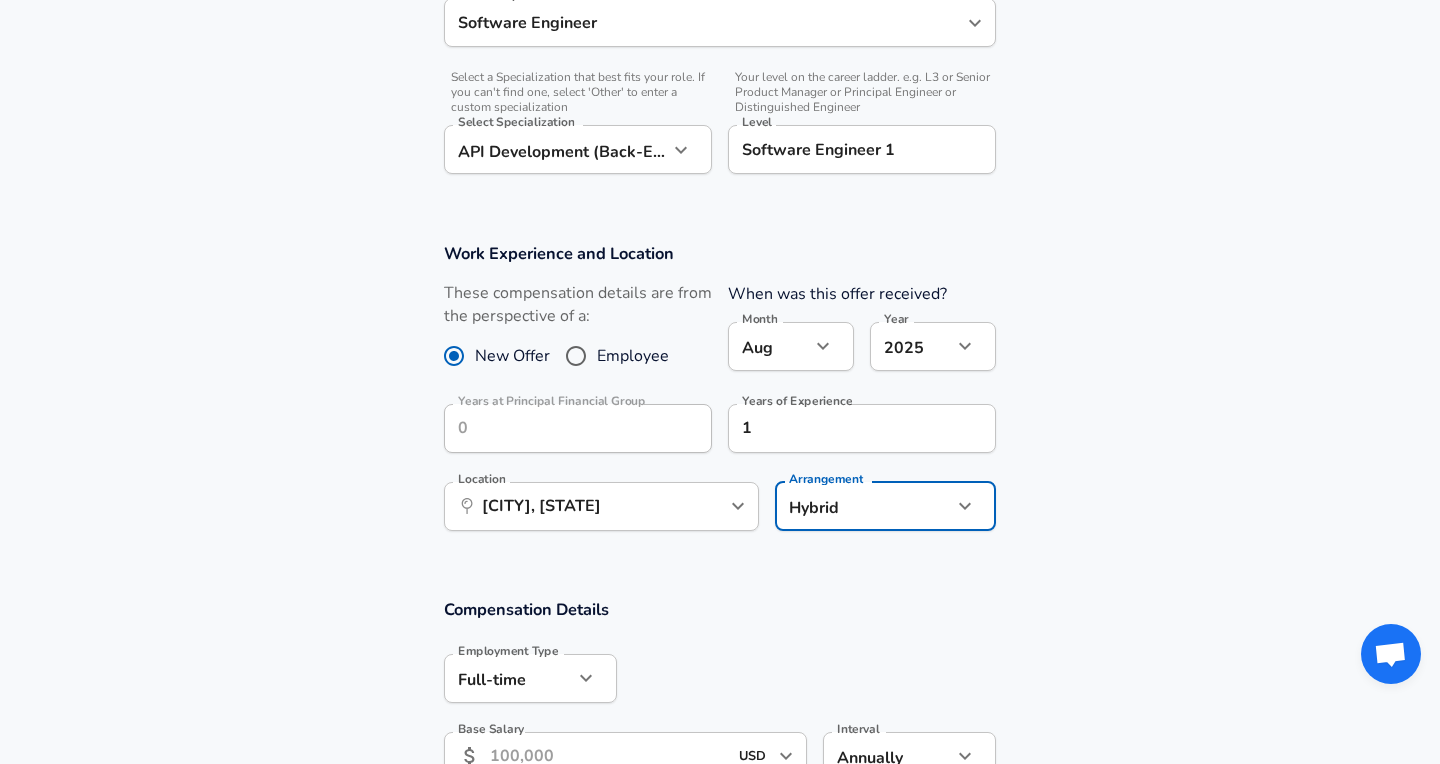 click on "Restart Add Your Salary Upload your offer letter   to verify your submission Enhance Privacy and Anonymity Yes Automatically hides specific fields until there are enough submissions to safely display the full details.   More Details Based on your submission and the data points that we have already collected, we will automatically hide and anonymize specific fields if there aren't enough data points to remain sufficiently anonymous. Company & Title Information   Enter the company you received your offer from Company Principal Financial Group Company   Select the title that closest resembles your official title. This should be similar to the title that was present on your offer letter. Title Software Engineer I Title   Select a job family that best fits your role. If you can't find one, select 'Other' to enter a custom job family Job Family Software Engineer Job Family   Select a Specialization that best fits your role. If you can't find one, select 'Other' to enter a custom specialization Select Specialization" at bounding box center (720, -287) 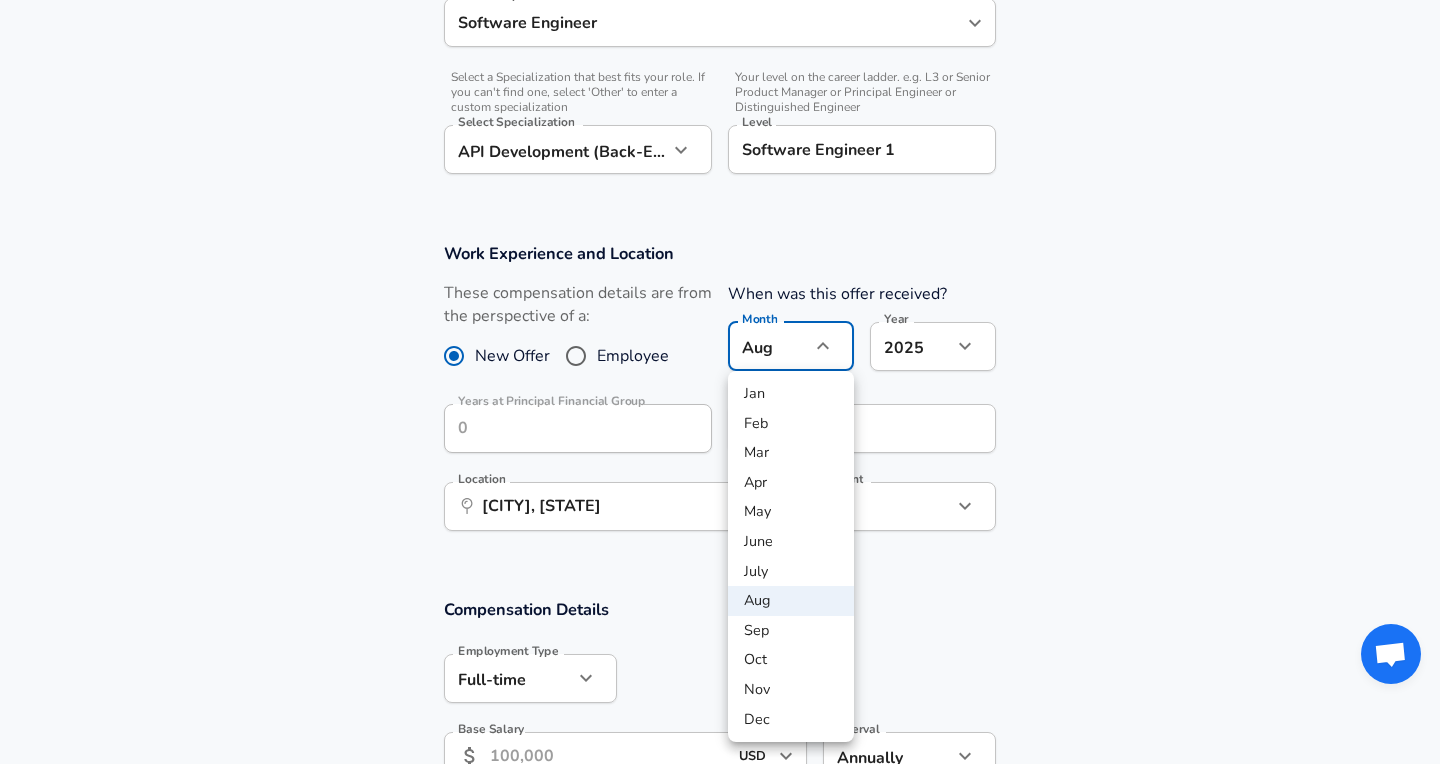 click on "July" at bounding box center [791, 572] 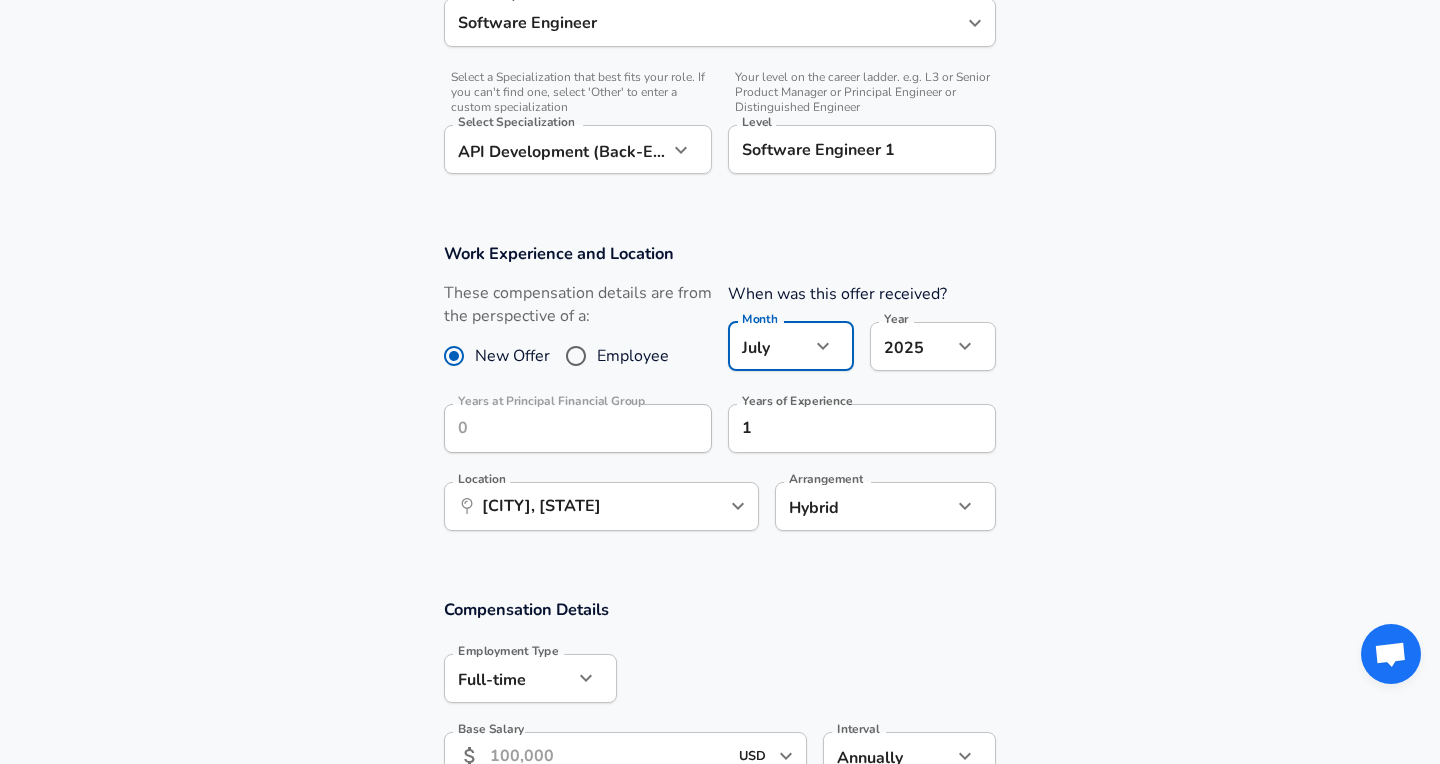 type on "7" 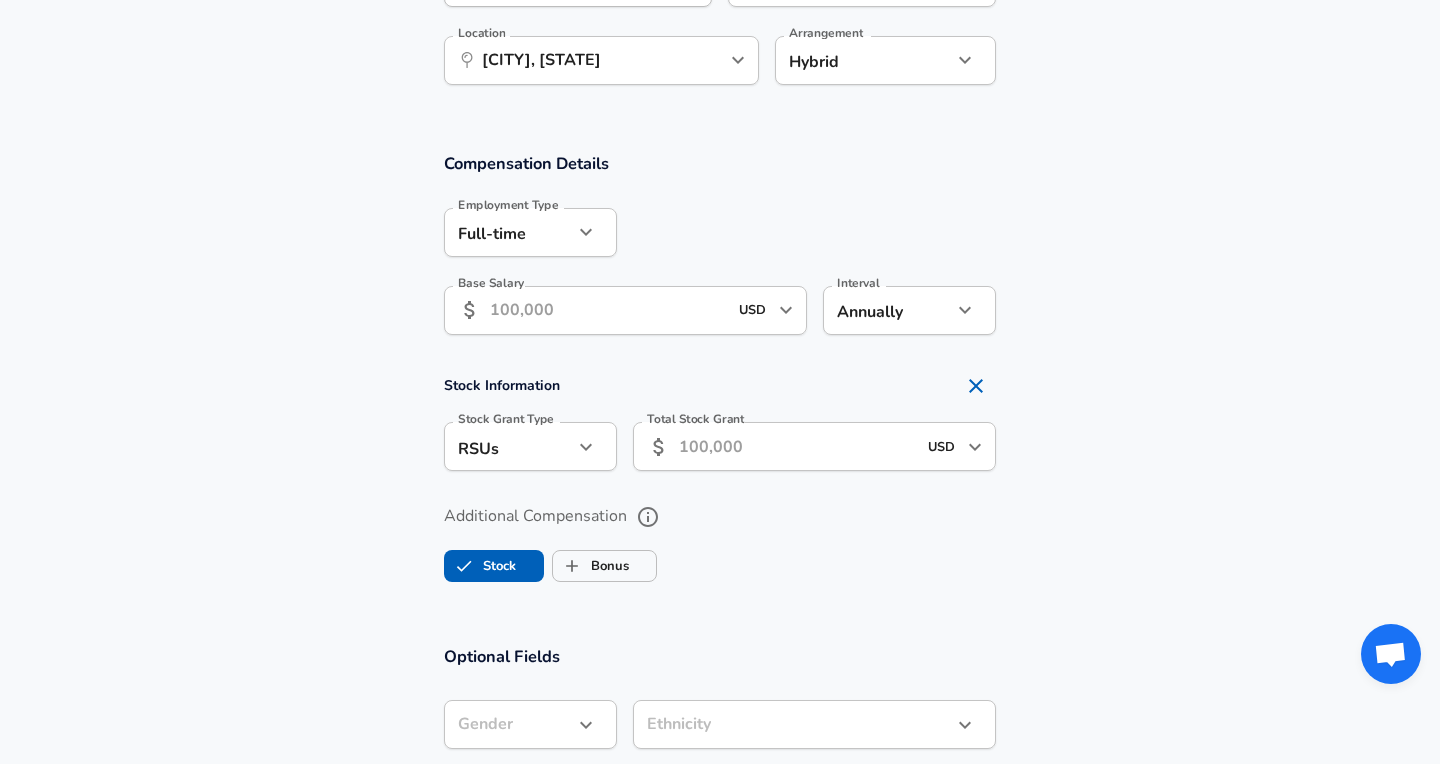 scroll, scrollTop: 1230, scrollLeft: 0, axis: vertical 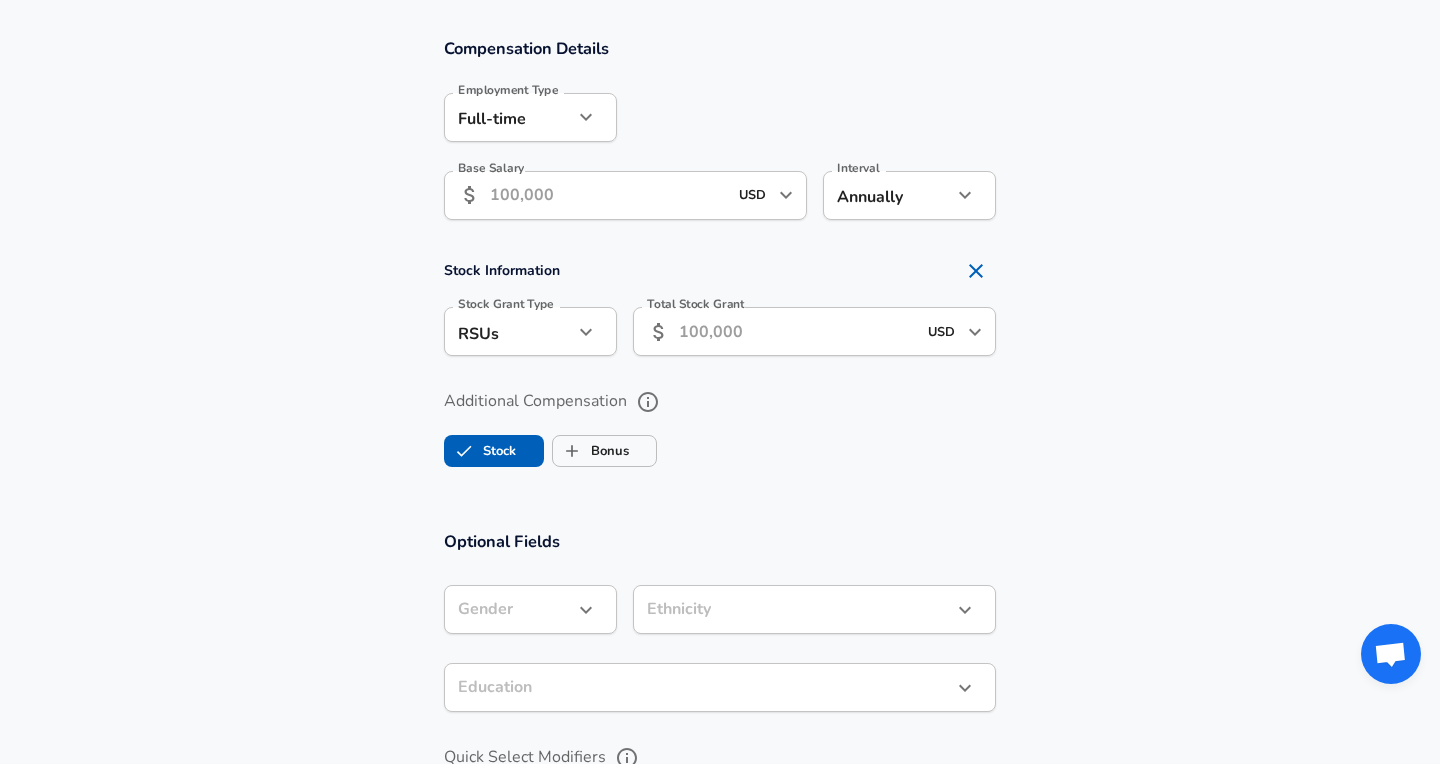 click on "Base Salary" at bounding box center [608, 195] 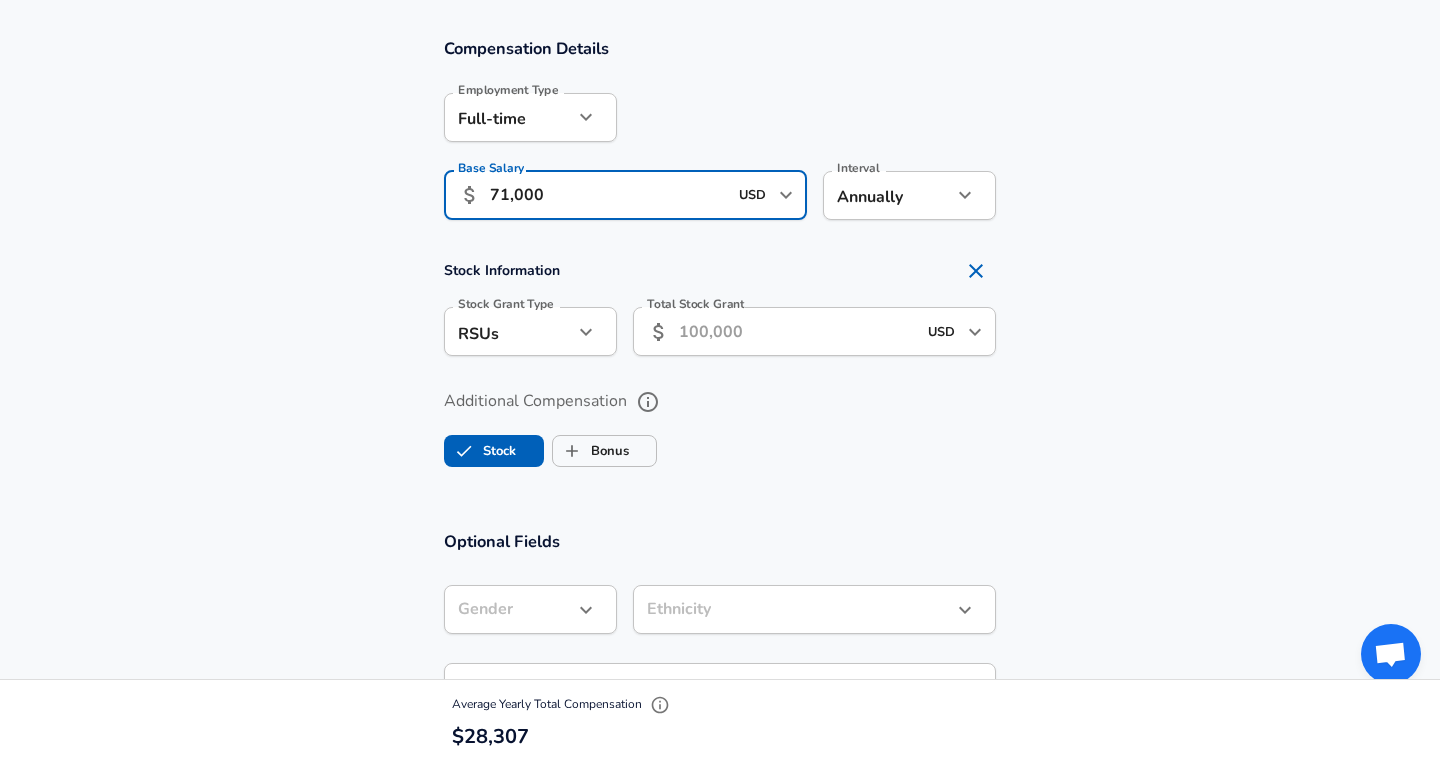 type on "71,000" 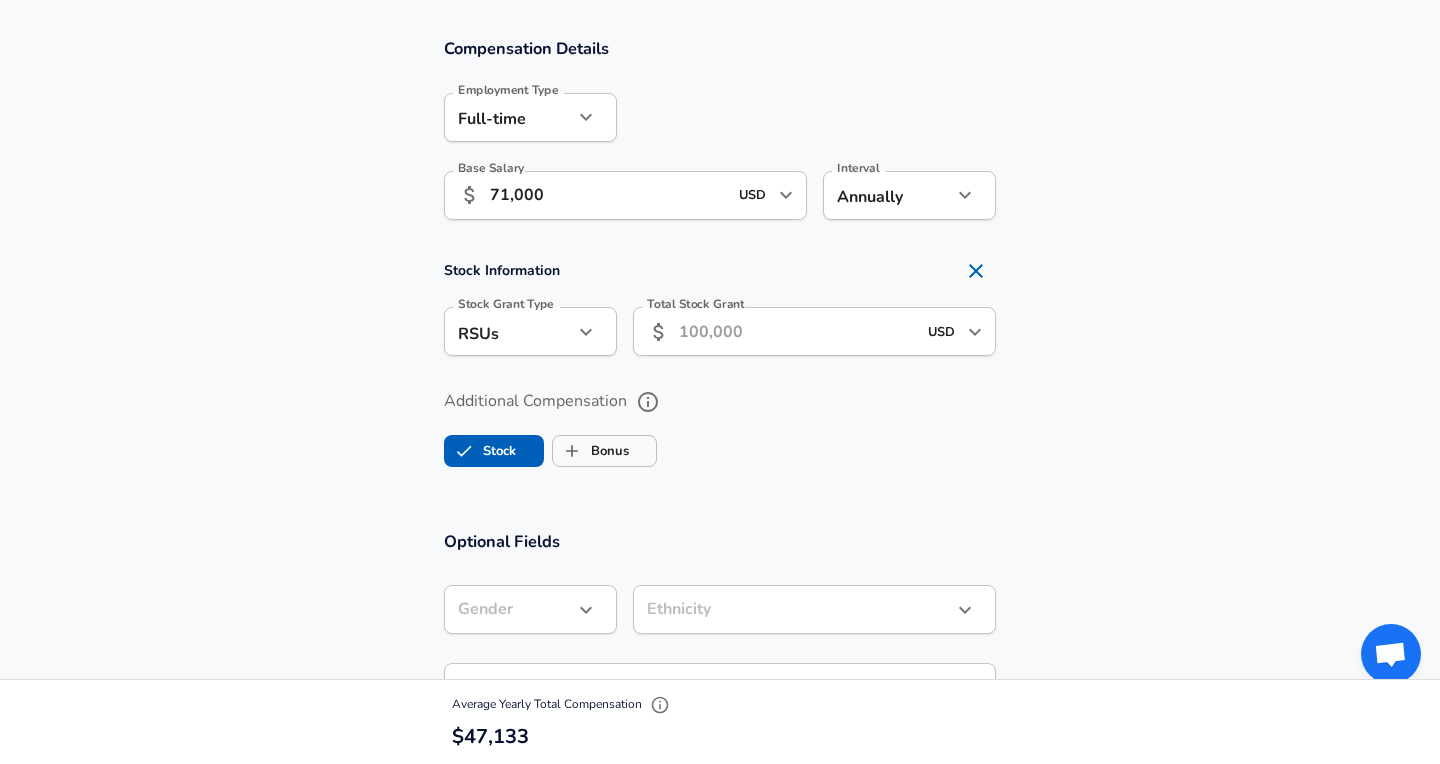 click on "Compensation Details Employment Type Full-time full_time Employment Type Base Salary ​ 71,000 USD ​ Base Salary Interval Annually yearly Interval Stock Information  Stock Grant Type RSUs stock Stock Grant Type Total Stock Grant ​ USD ​ Total Stock Grant Additional Compensation   Stock Bonus" at bounding box center [720, 261] 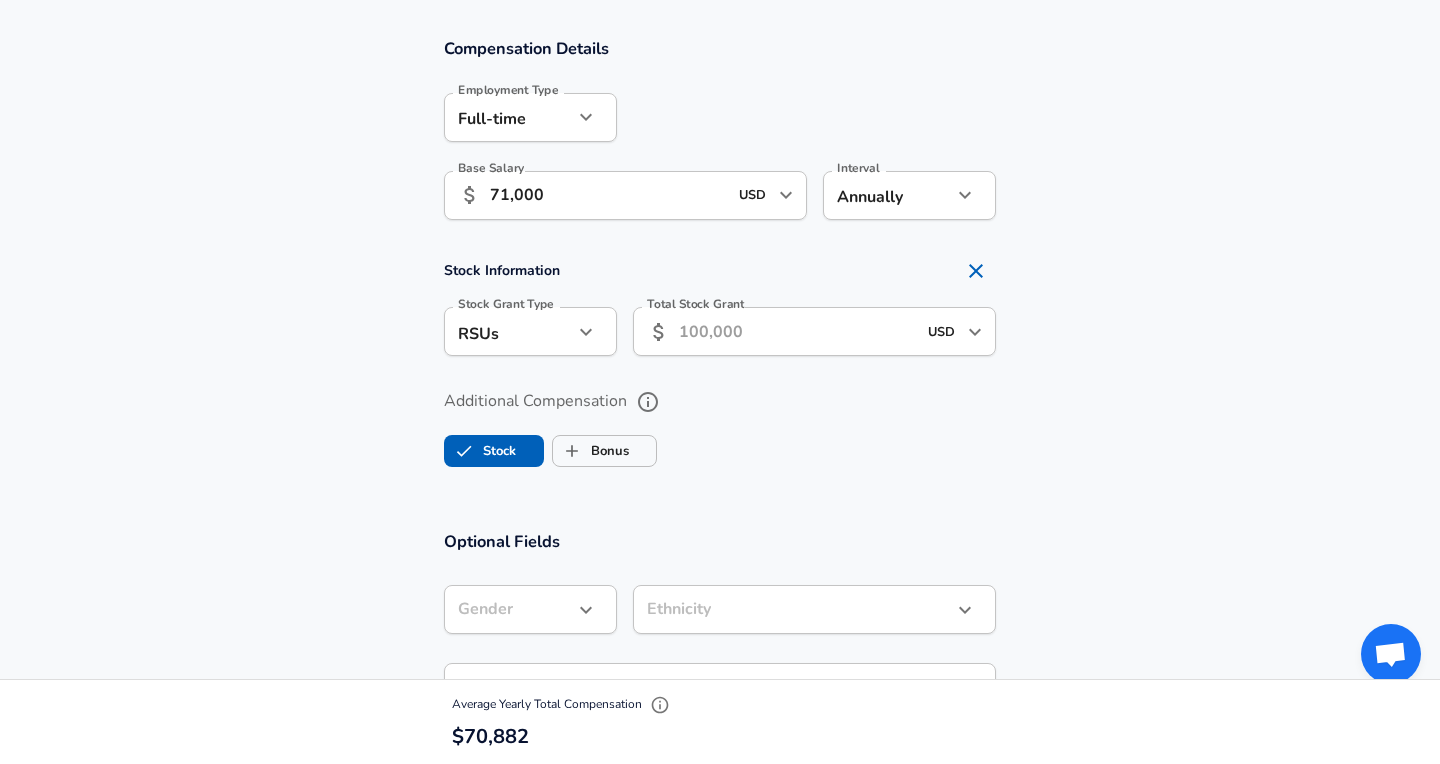click on "Stock Grant Type RSUs stock Stock Grant Type" at bounding box center (530, 334) 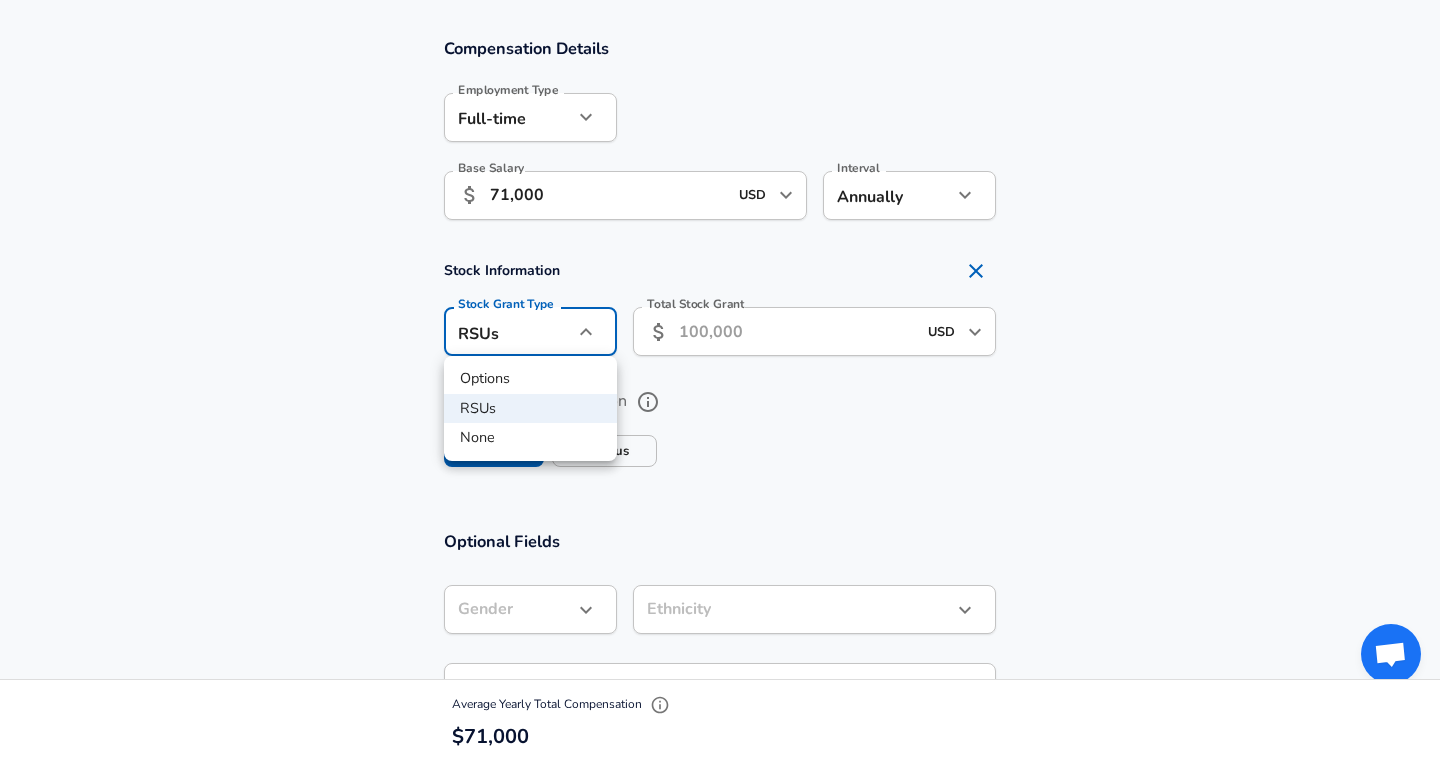 click on "Restart Add Your Salary Upload your offer letter   to verify your submission Enhance Privacy and Anonymity Yes Automatically hides specific fields until there are enough submissions to safely display the full details.   More Details Based on your submission and the data points that we have already collected, we will automatically hide and anonymize specific fields if there aren't enough data points to remain sufficiently anonymous. Company & Title Information   Enter the company you received your offer from Company Principal Financial Group Company   Select the title that closest resembles your official title. This should be similar to the title that was present on your offer letter. Title Software Engineer I Title   Select a job family that best fits your role. If you can't find one, select 'Other' to enter a custom job family Job Family Software Engineer Job Family   Select a Specialization that best fits your role. If you can't find one, select 'Other' to enter a custom specialization Select Specialization" at bounding box center (720, -848) 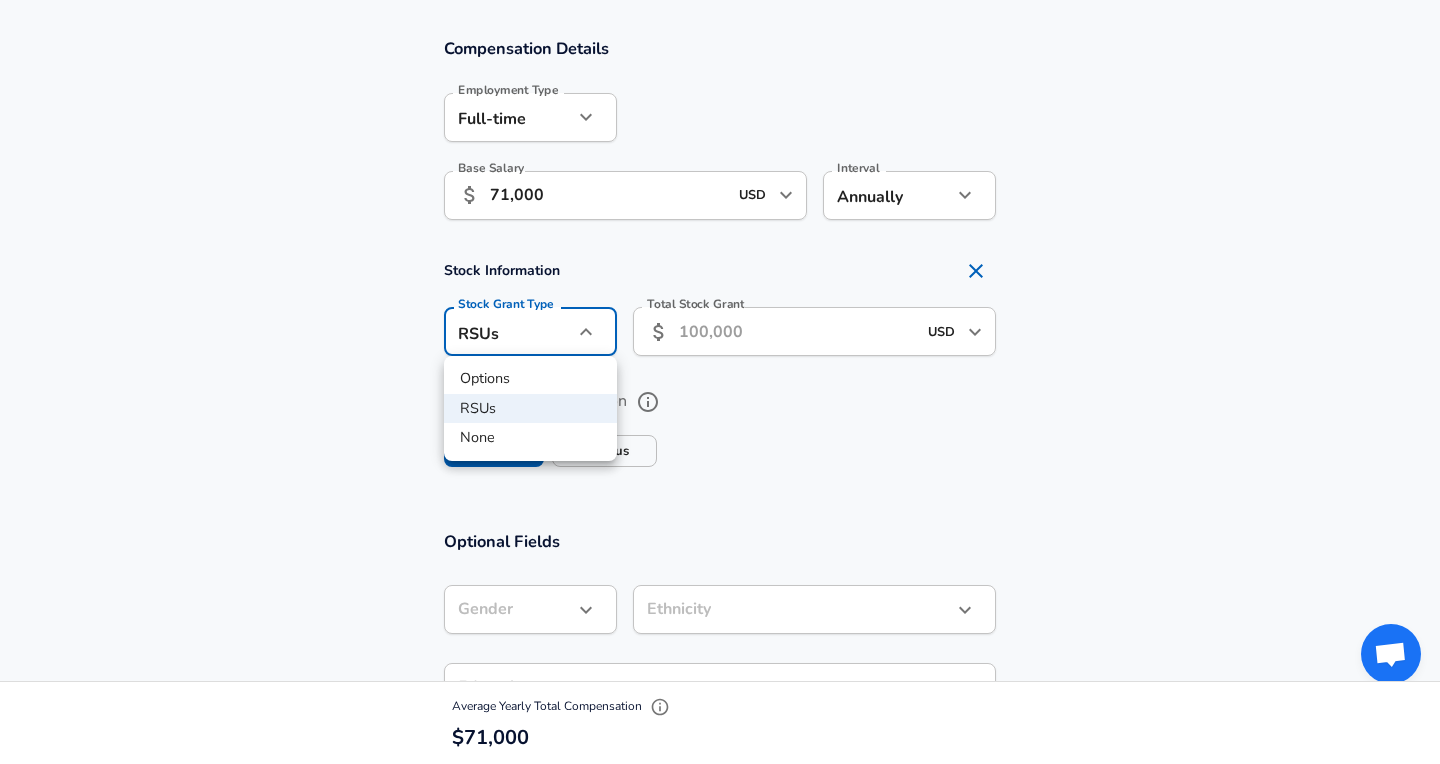 click at bounding box center [720, 382] 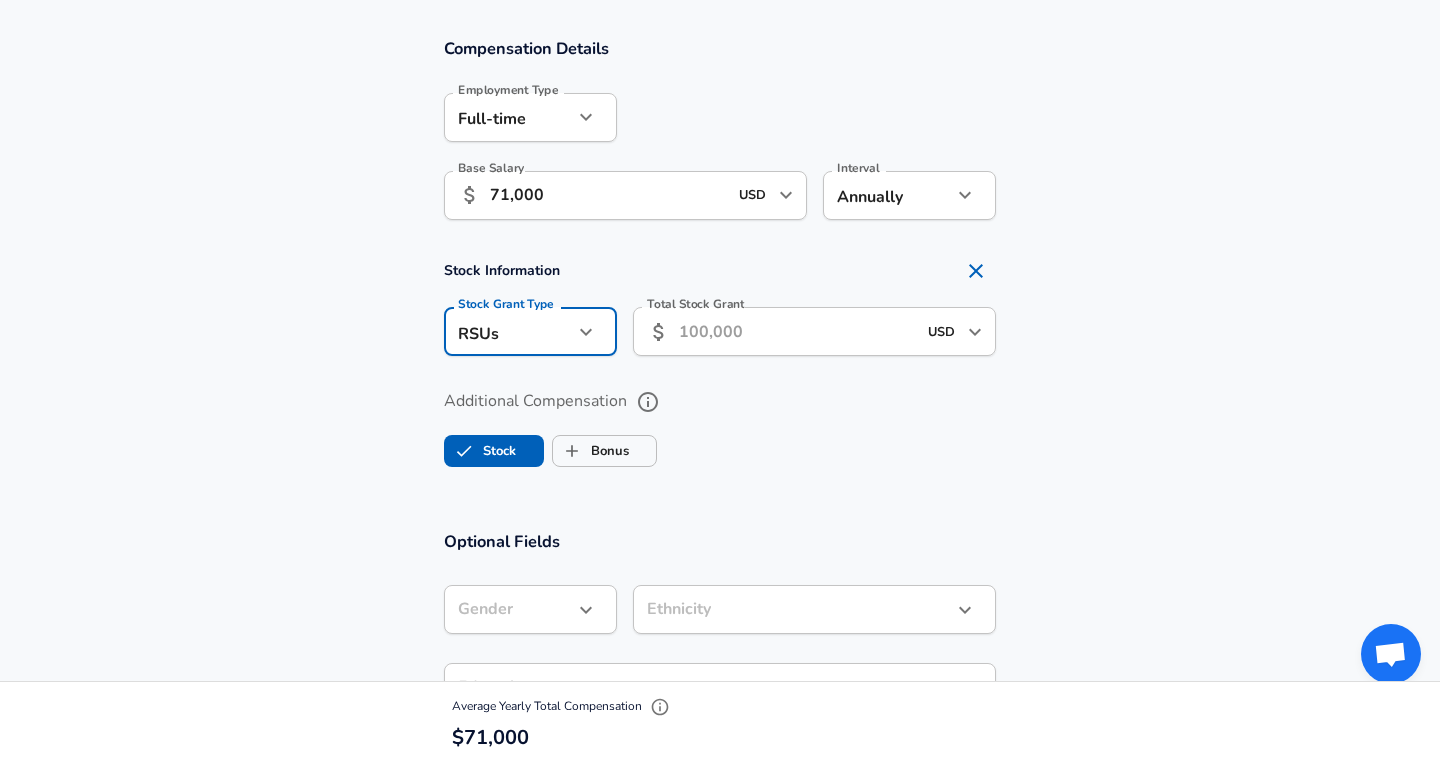 click on "Restart Add Your Salary Upload your offer letter   to verify your submission Enhance Privacy and Anonymity Yes Automatically hides specific fields until there are enough submissions to safely display the full details.   More Details Based on your submission and the data points that we have already collected, we will automatically hide and anonymize specific fields if there aren't enough data points to remain sufficiently anonymous. Company & Title Information   Enter the company you received your offer from Company Principal Financial Group Company   Select the title that closest resembles your official title. This should be similar to the title that was present on your offer letter. Title Software Engineer I Title   Select a job family that best fits your role. If you can't find one, select 'Other' to enter a custom job family Job Family Software Engineer Job Family   Select a Specialization that best fits your role. If you can't find one, select 'Other' to enter a custom specialization Select Specialization" at bounding box center (720, -848) 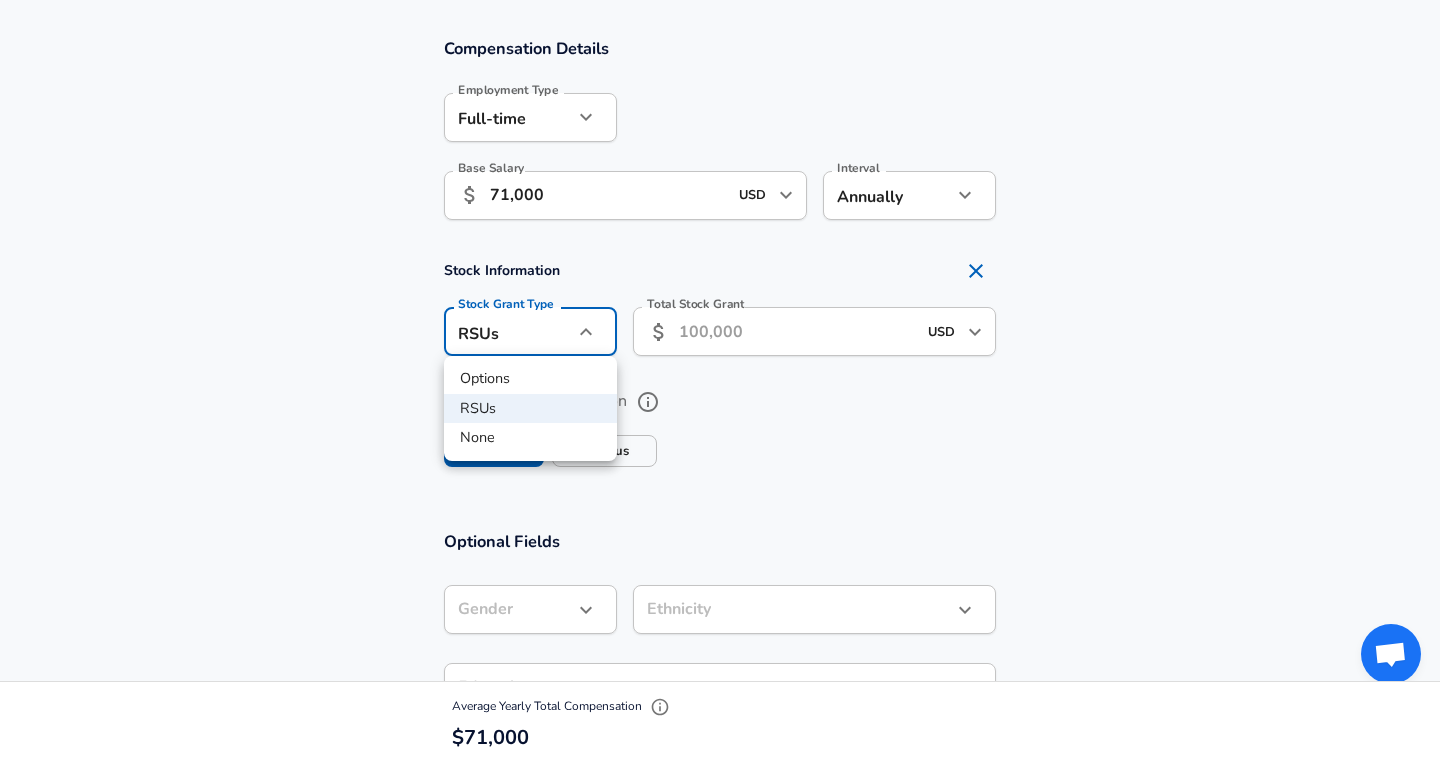 click on "None" at bounding box center (530, 438) 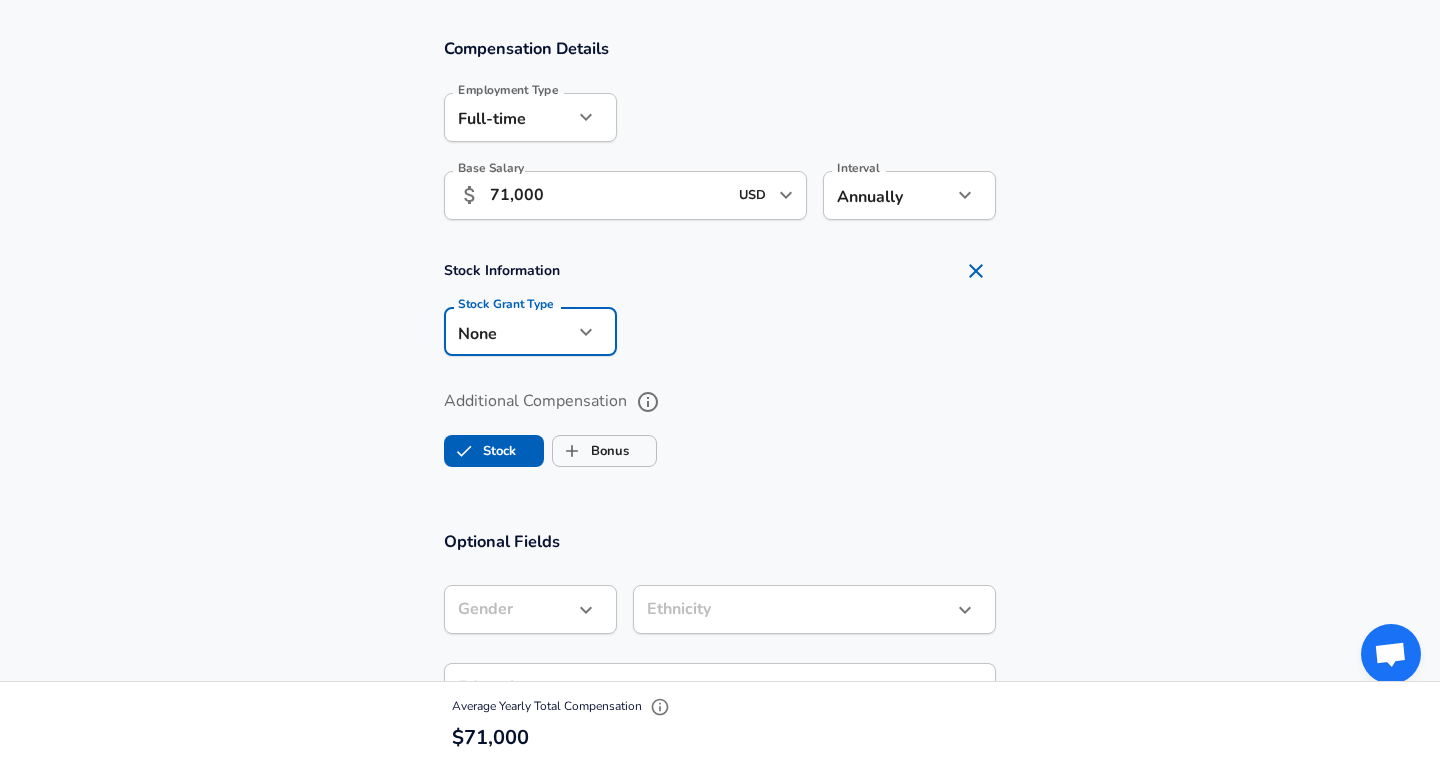 type on "none" 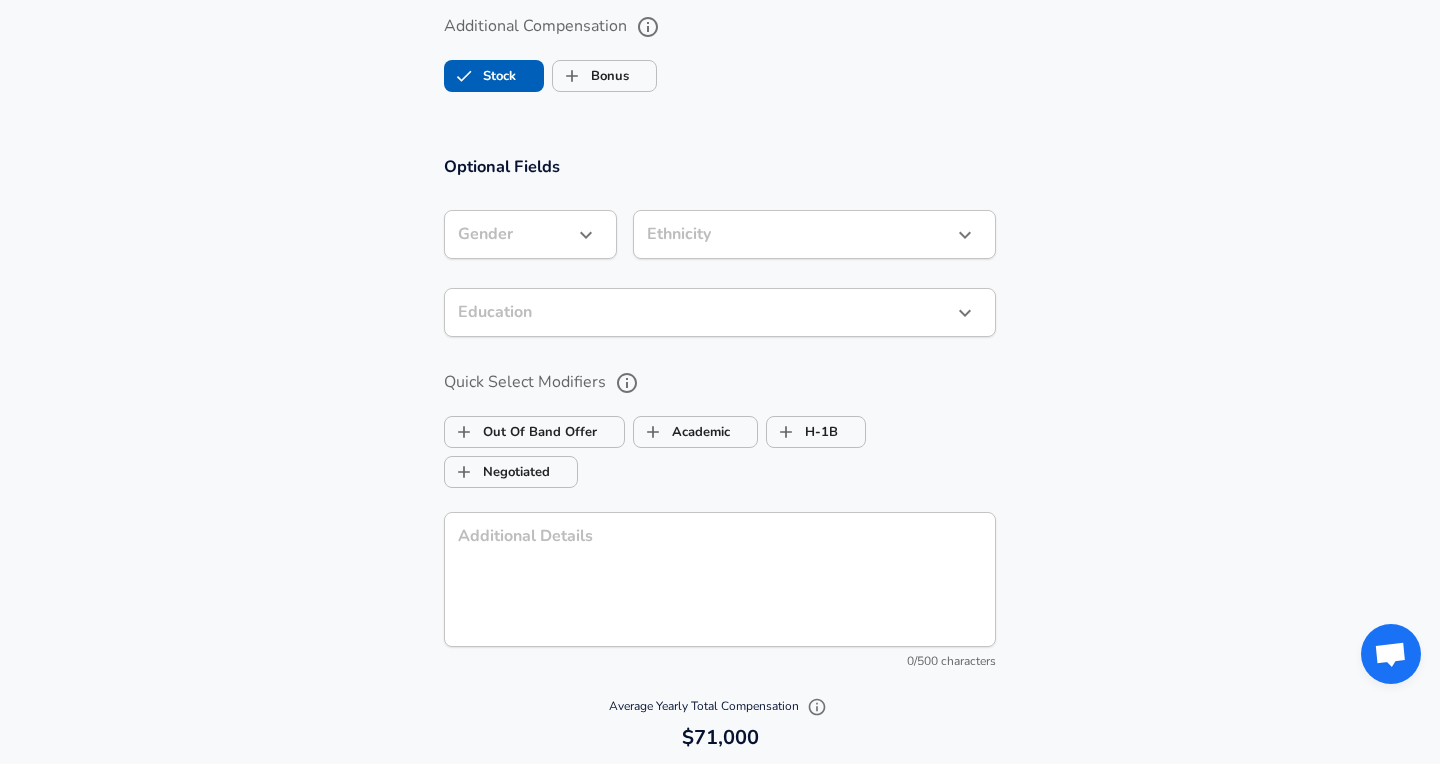 scroll, scrollTop: 2109, scrollLeft: 0, axis: vertical 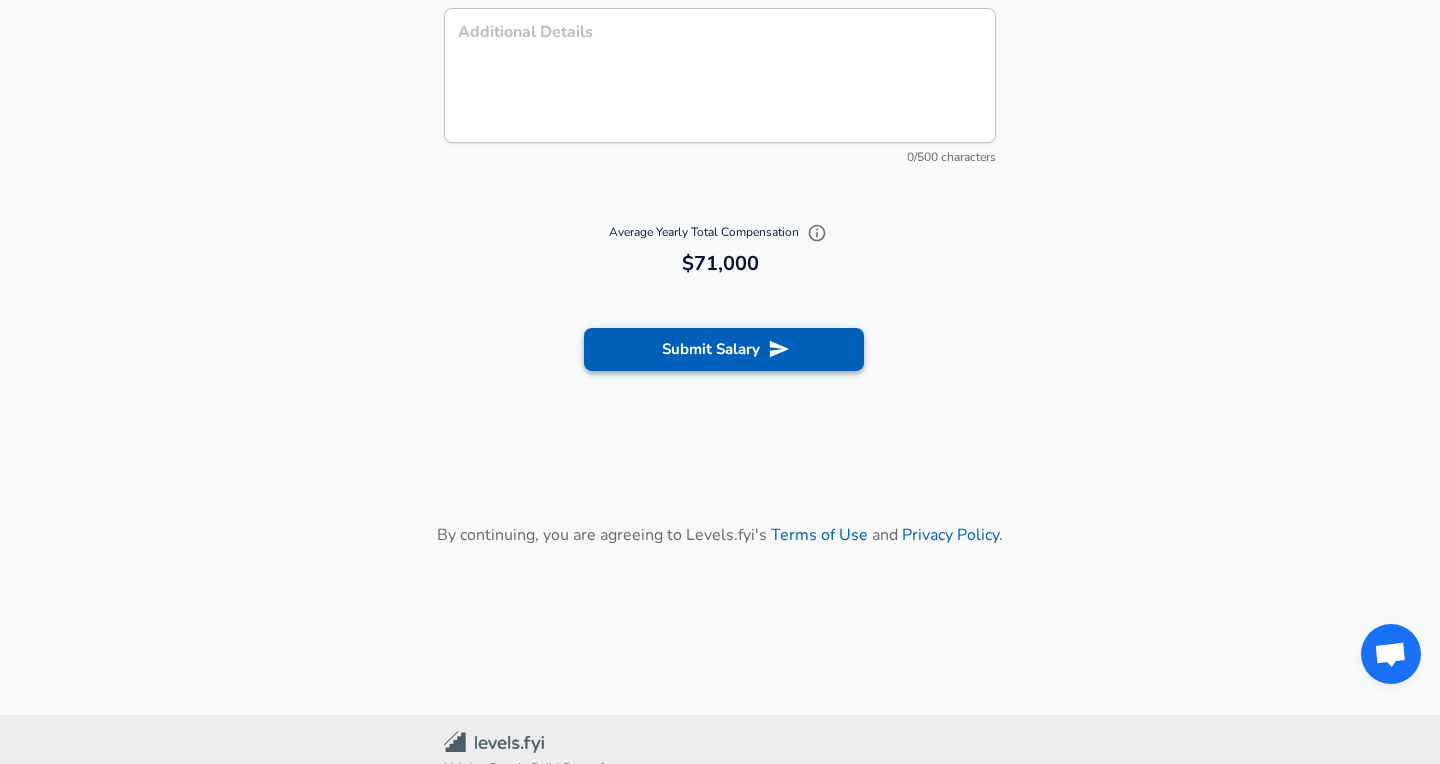 click on "Submit Salary" at bounding box center (724, 349) 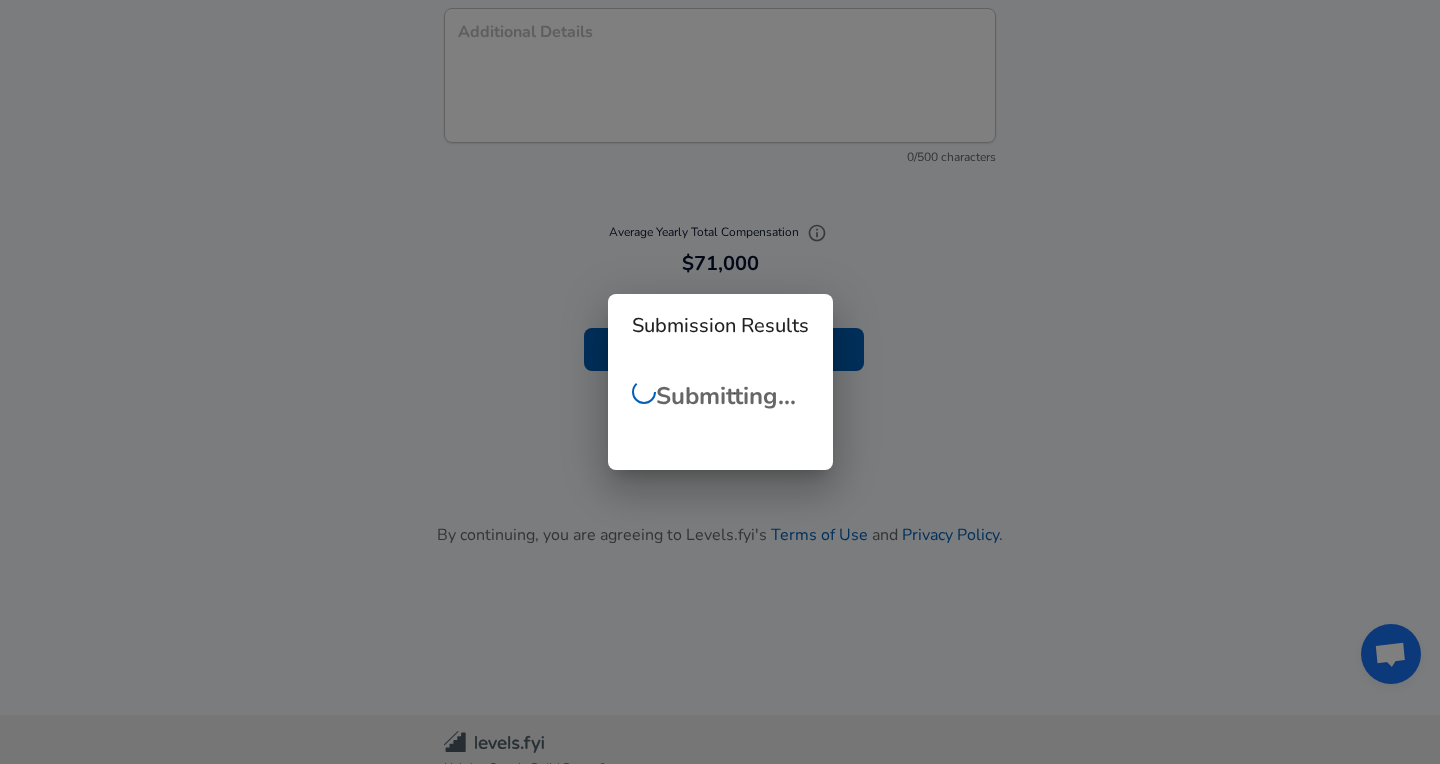 checkbox on "false" 